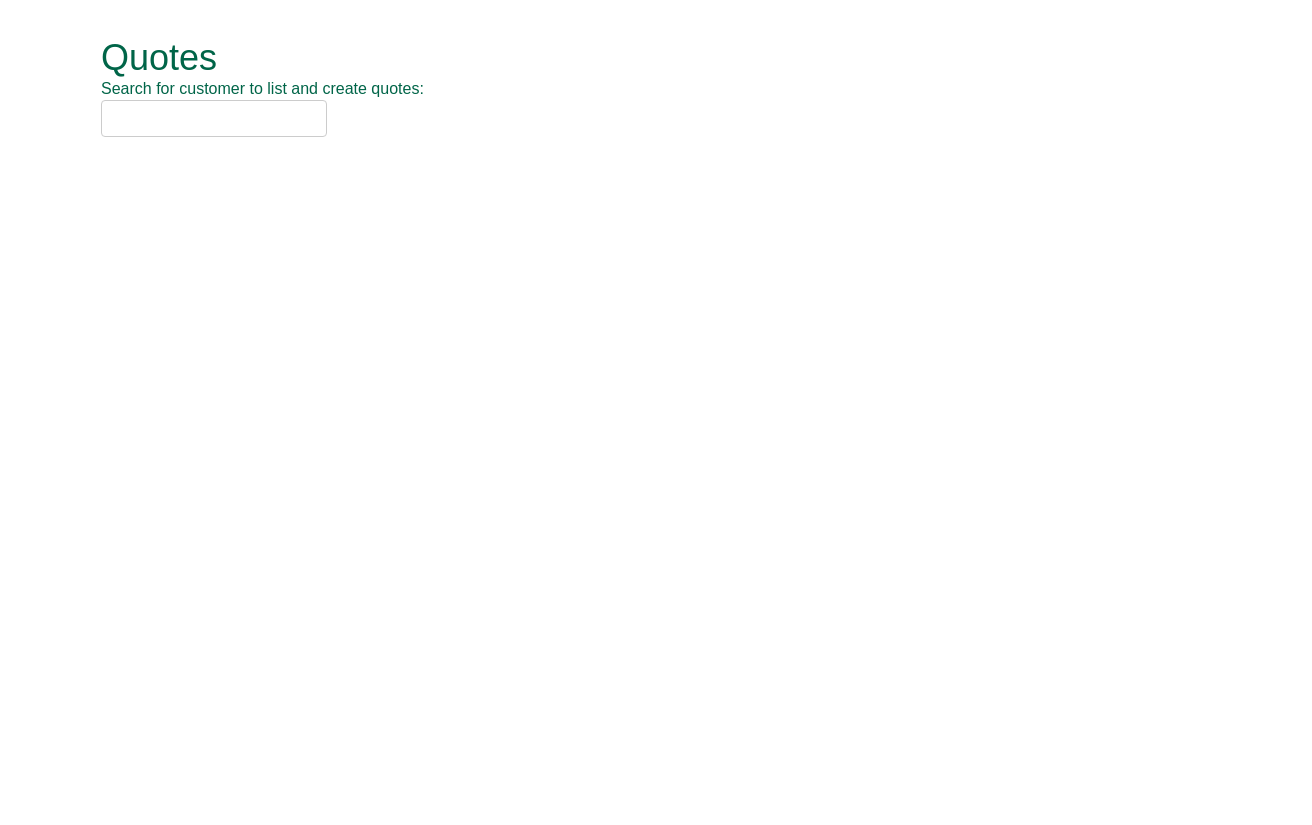 scroll, scrollTop: 0, scrollLeft: 0, axis: both 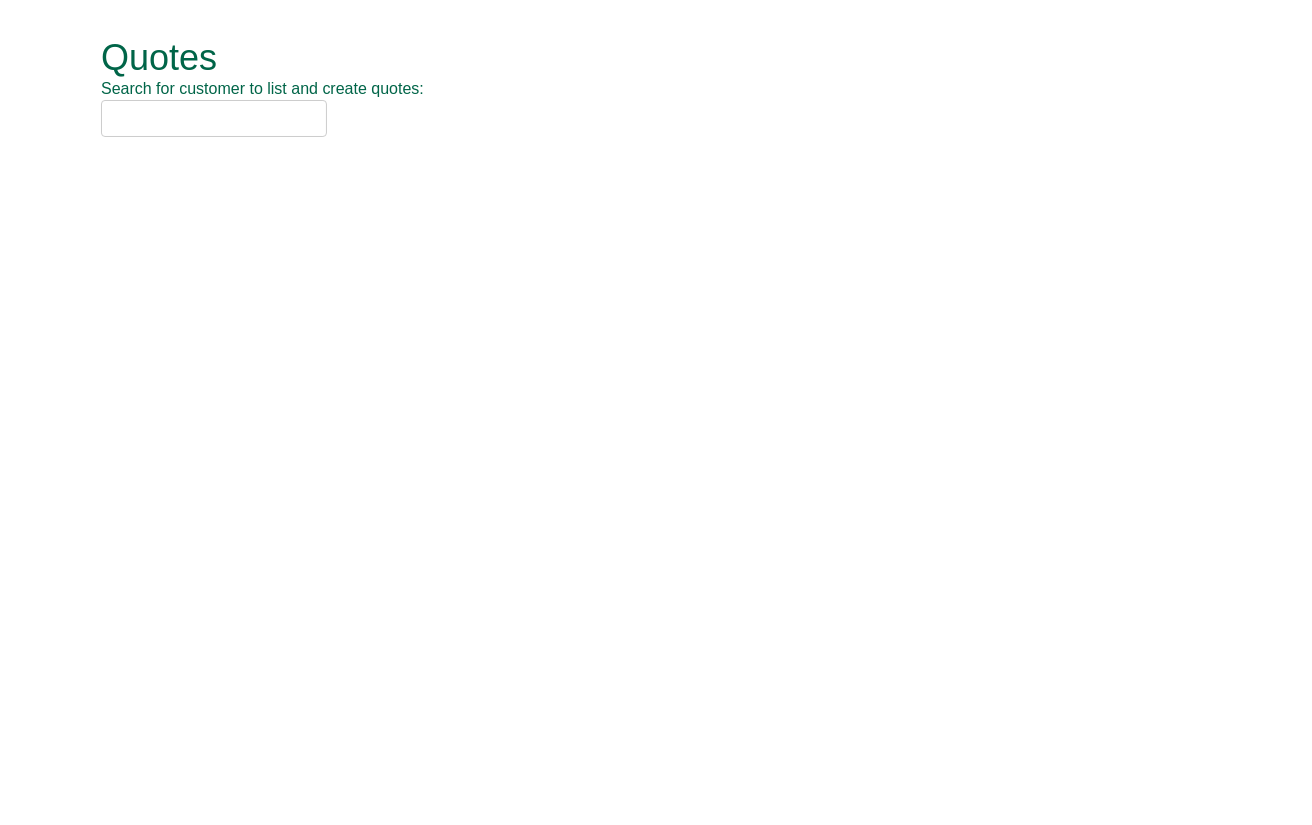 click at bounding box center (214, 118) 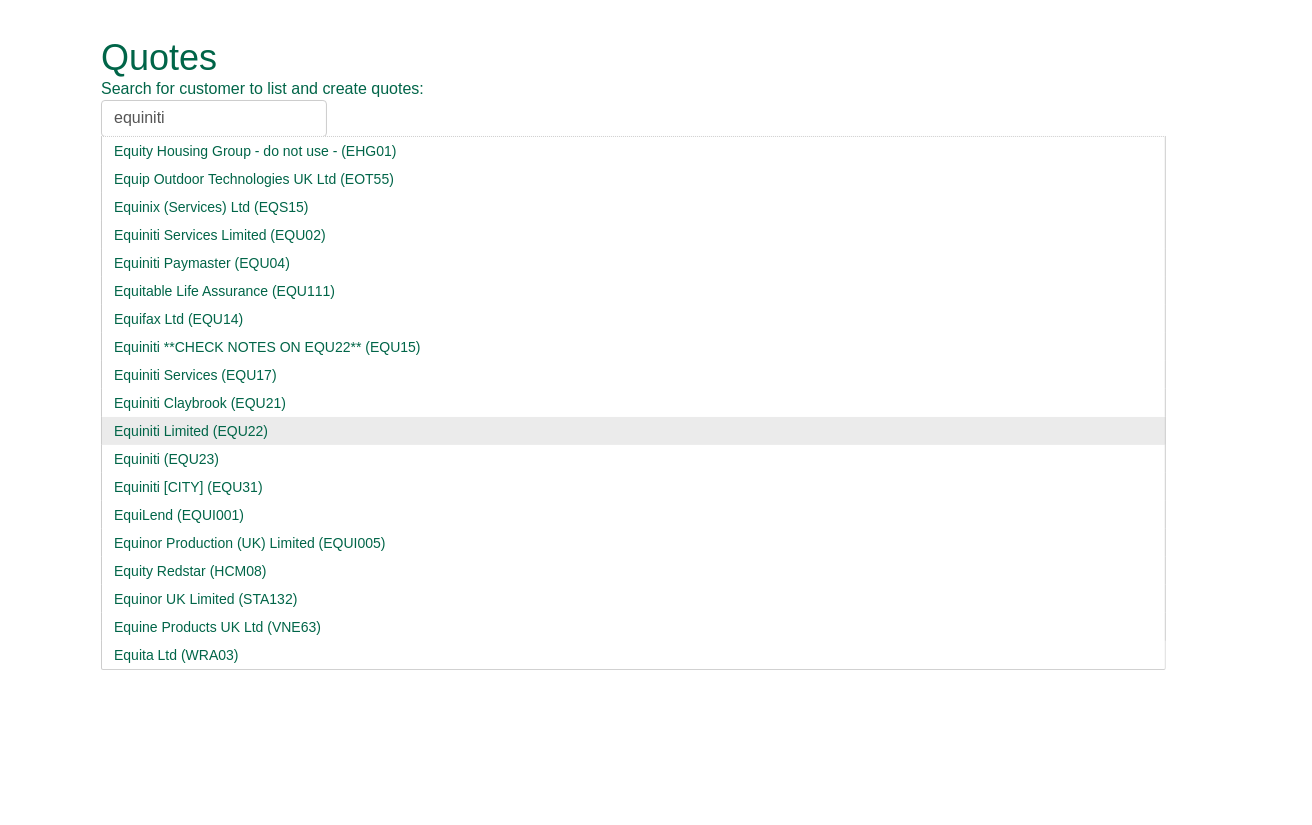 type on "equiniti" 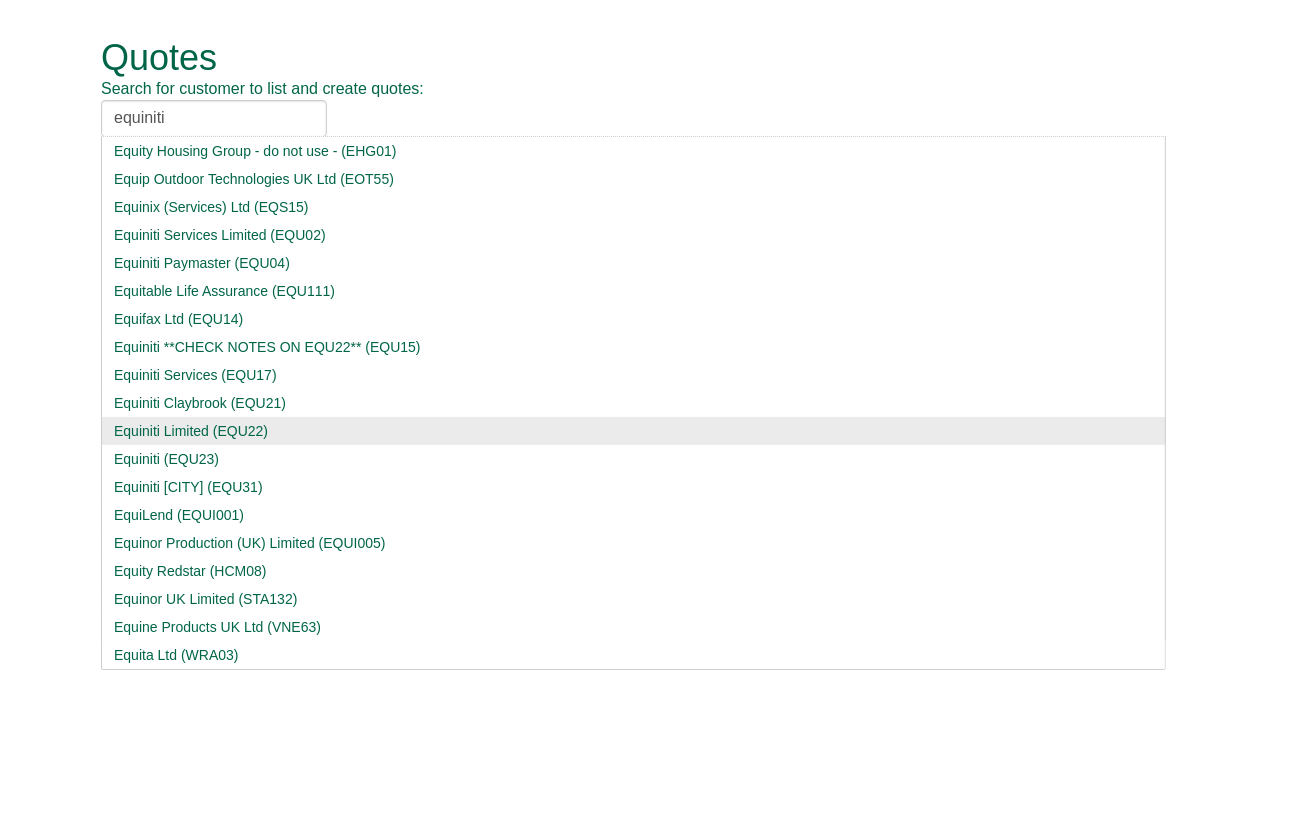 click on "Equiniti Limited (EQU22)" at bounding box center (633, 431) 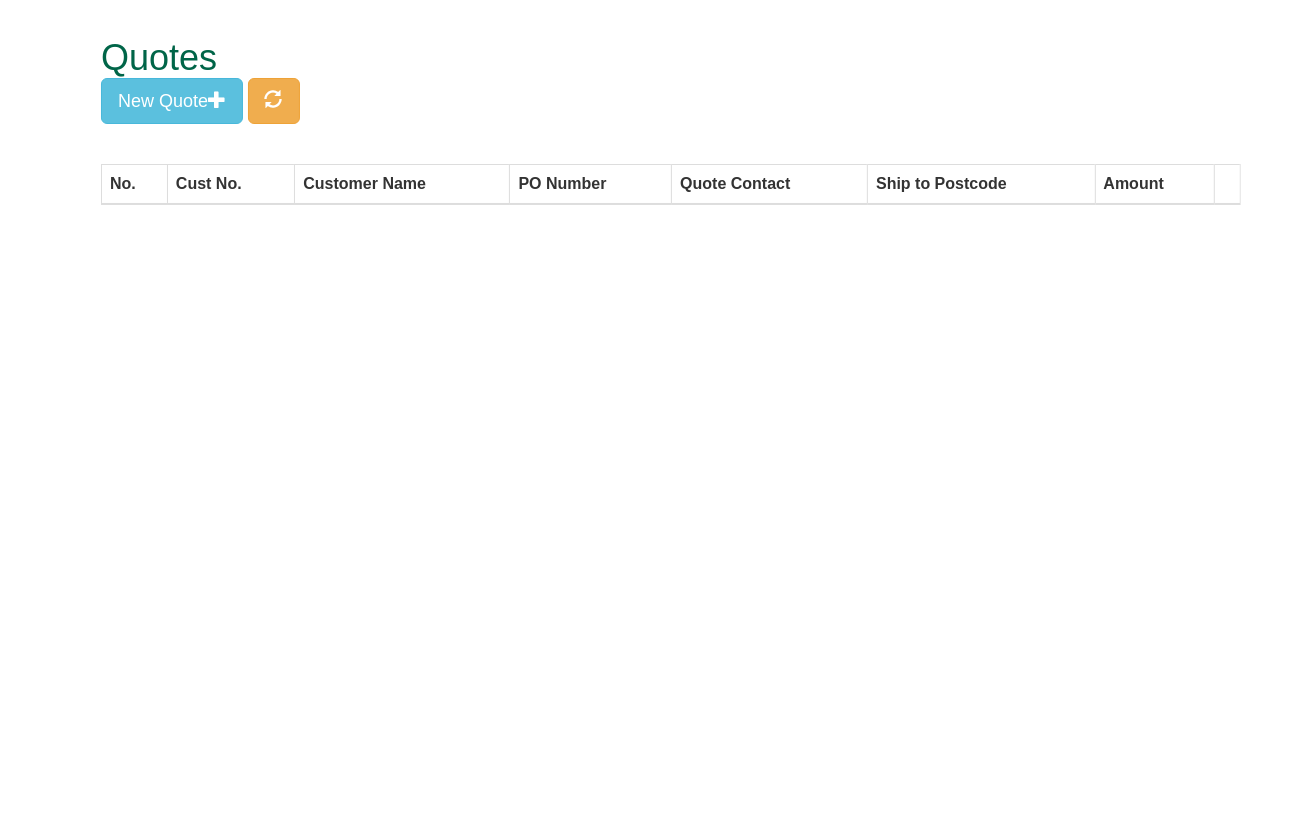 click on "Quotes" at bounding box center [633, 58] 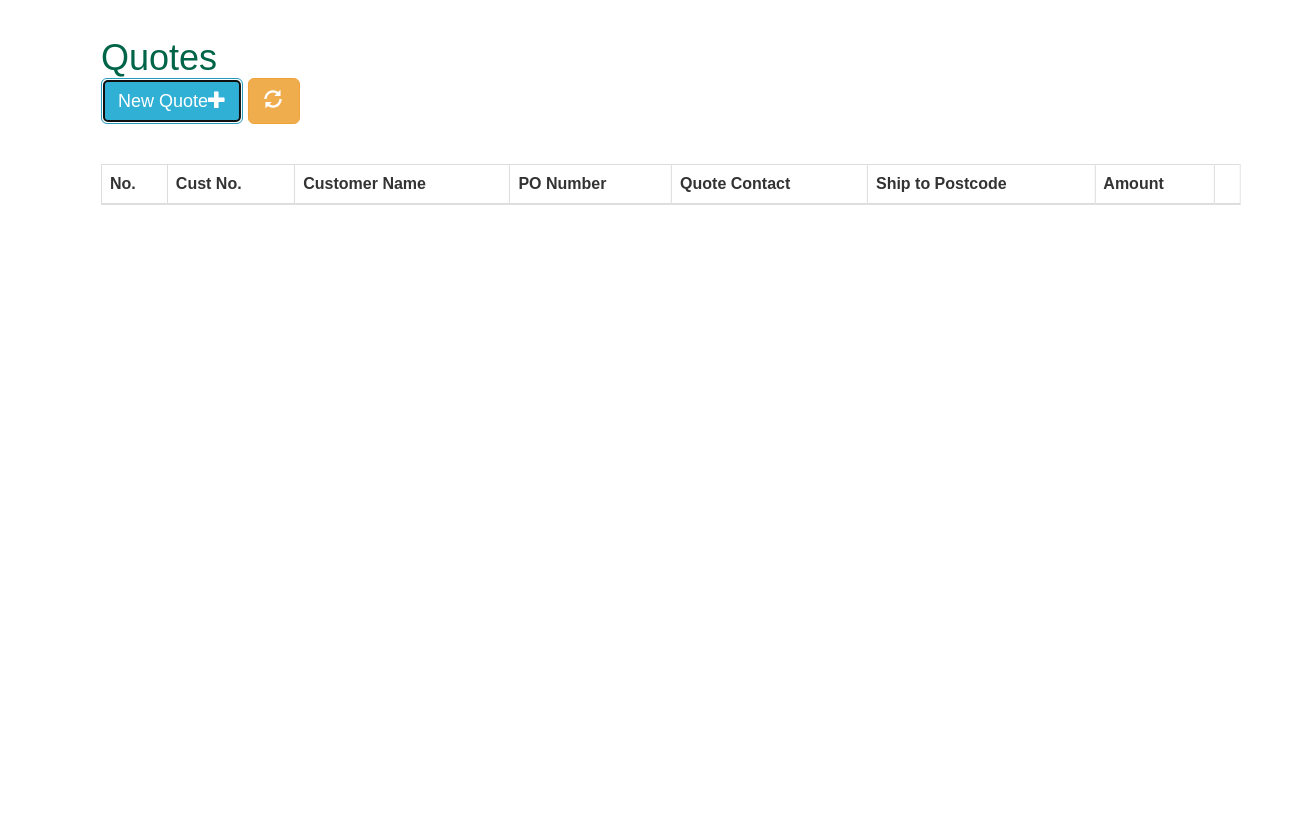 click on "New Quote" at bounding box center [172, 101] 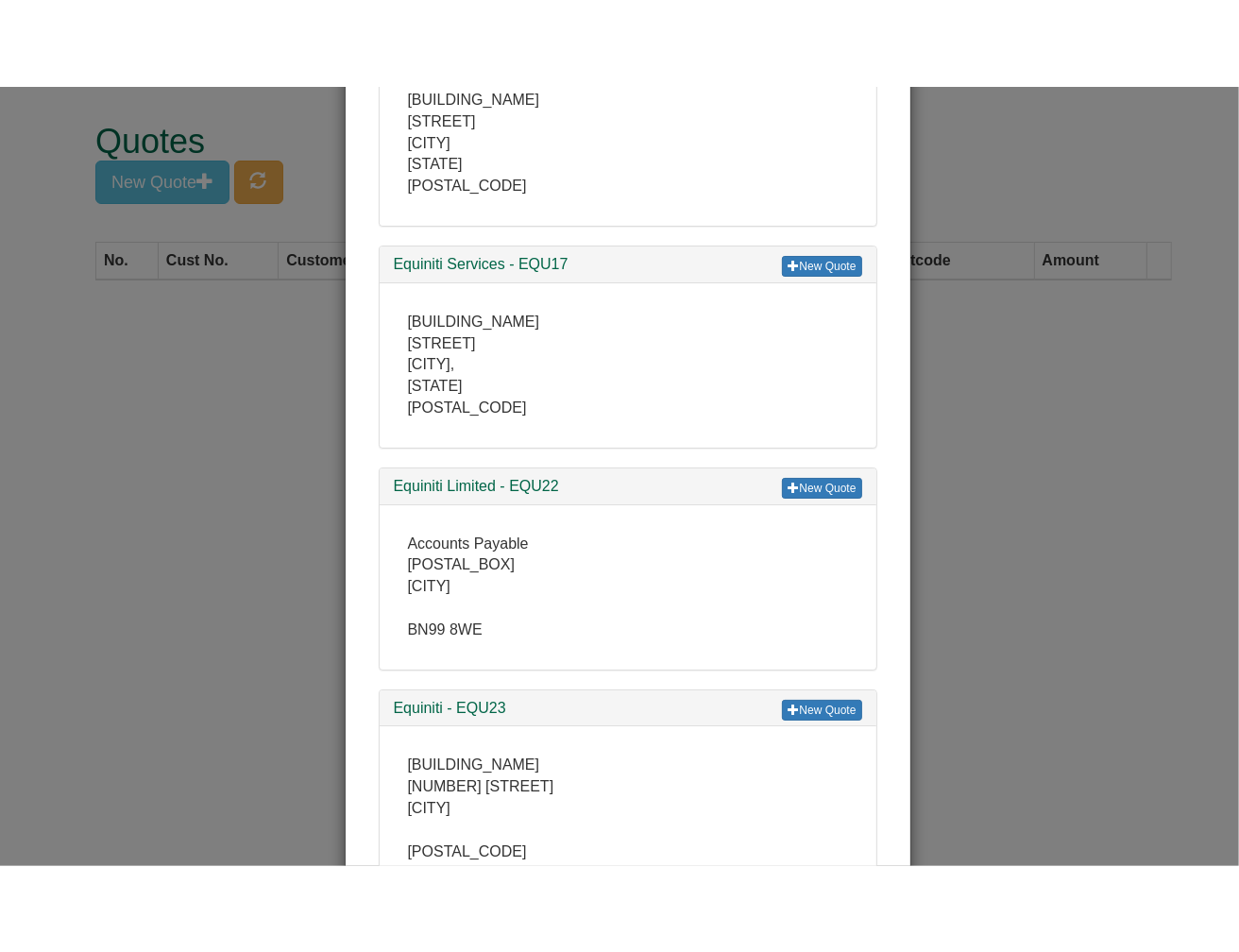 scroll, scrollTop: 734, scrollLeft: 0, axis: vertical 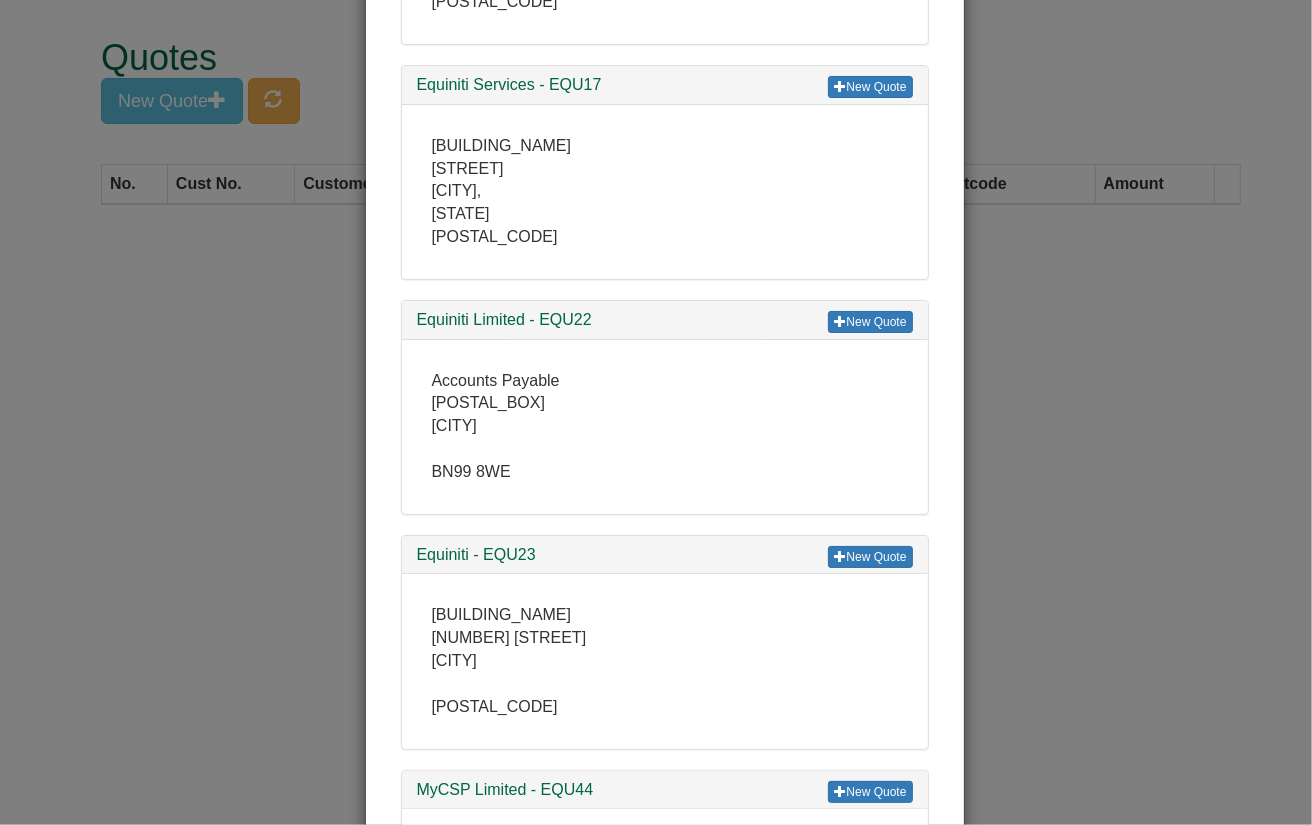 click on "New Quote
Equiniti Limited - EQU22" at bounding box center (665, 320) 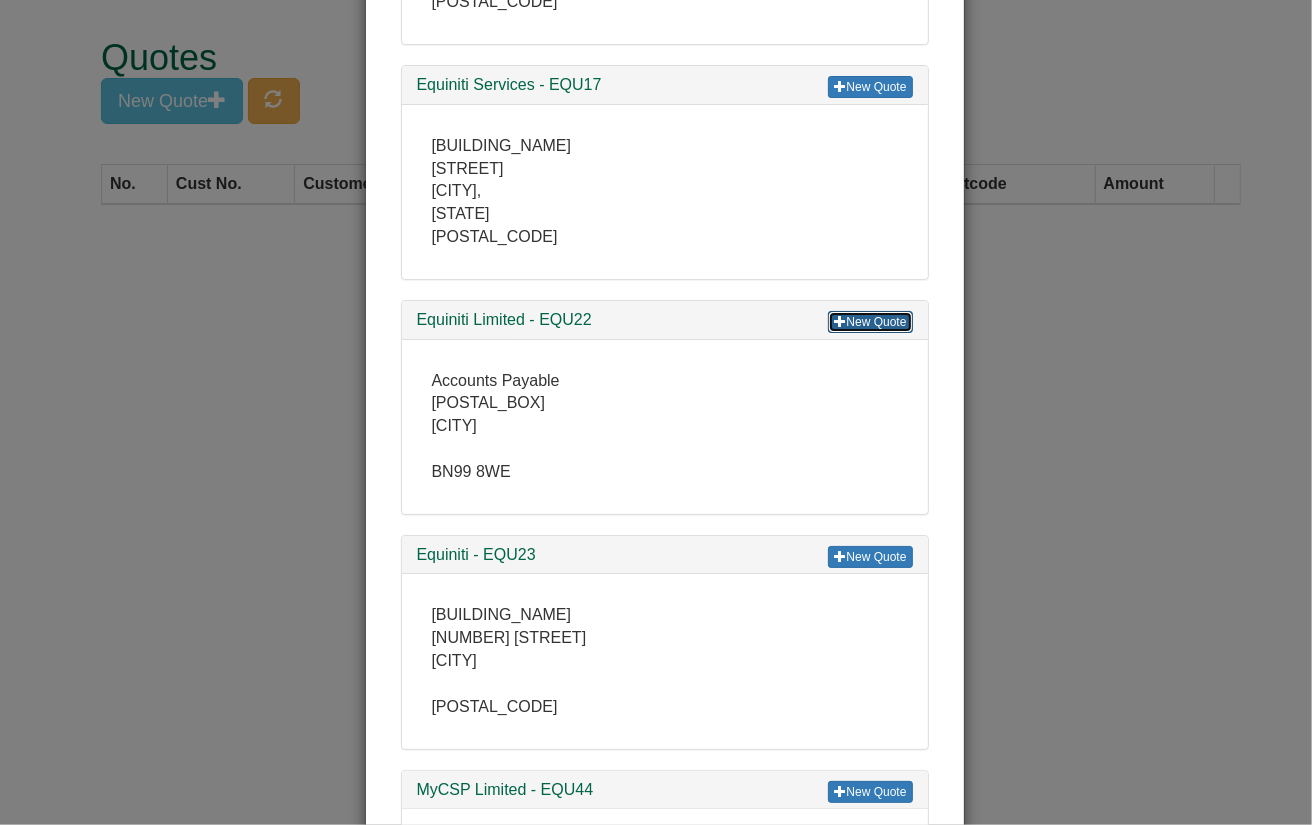 click on "New Quote" at bounding box center (870, 322) 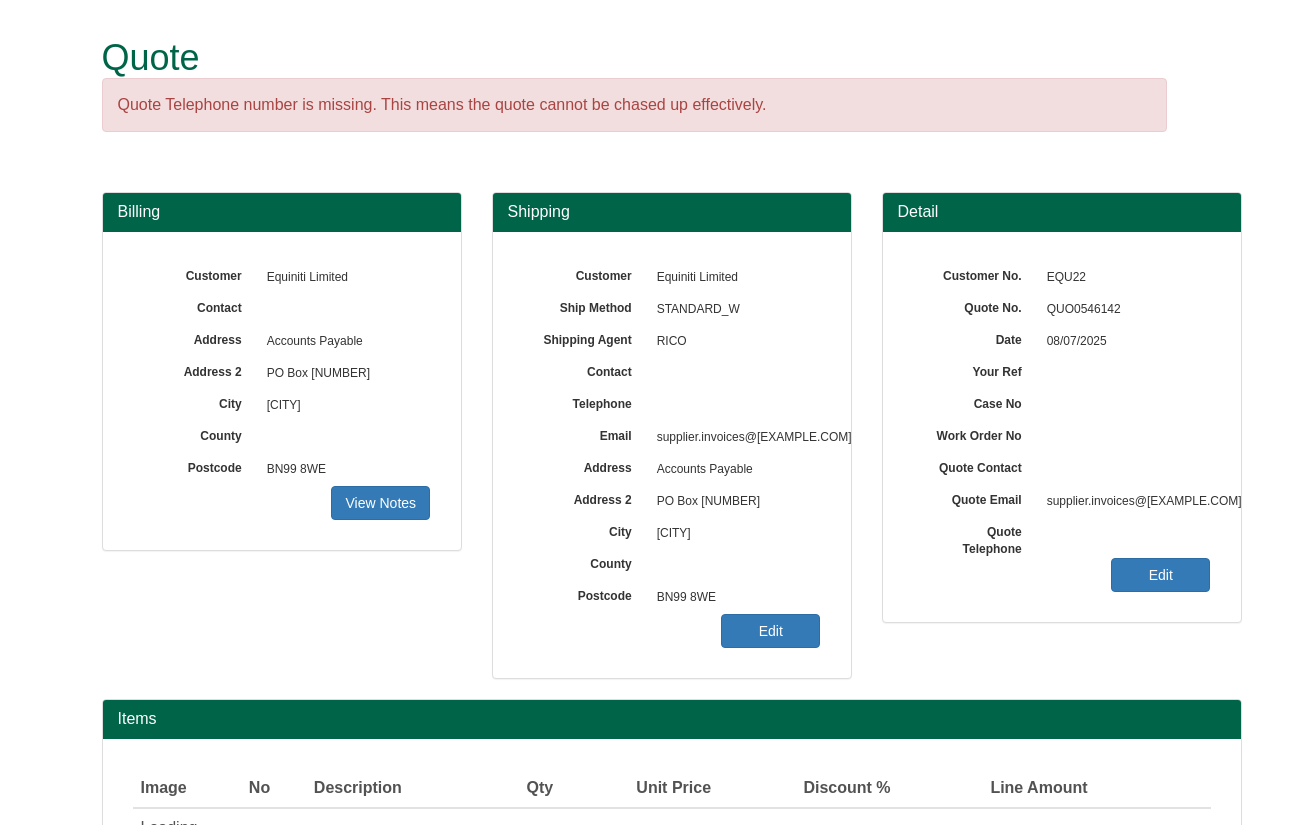 scroll, scrollTop: 0, scrollLeft: 0, axis: both 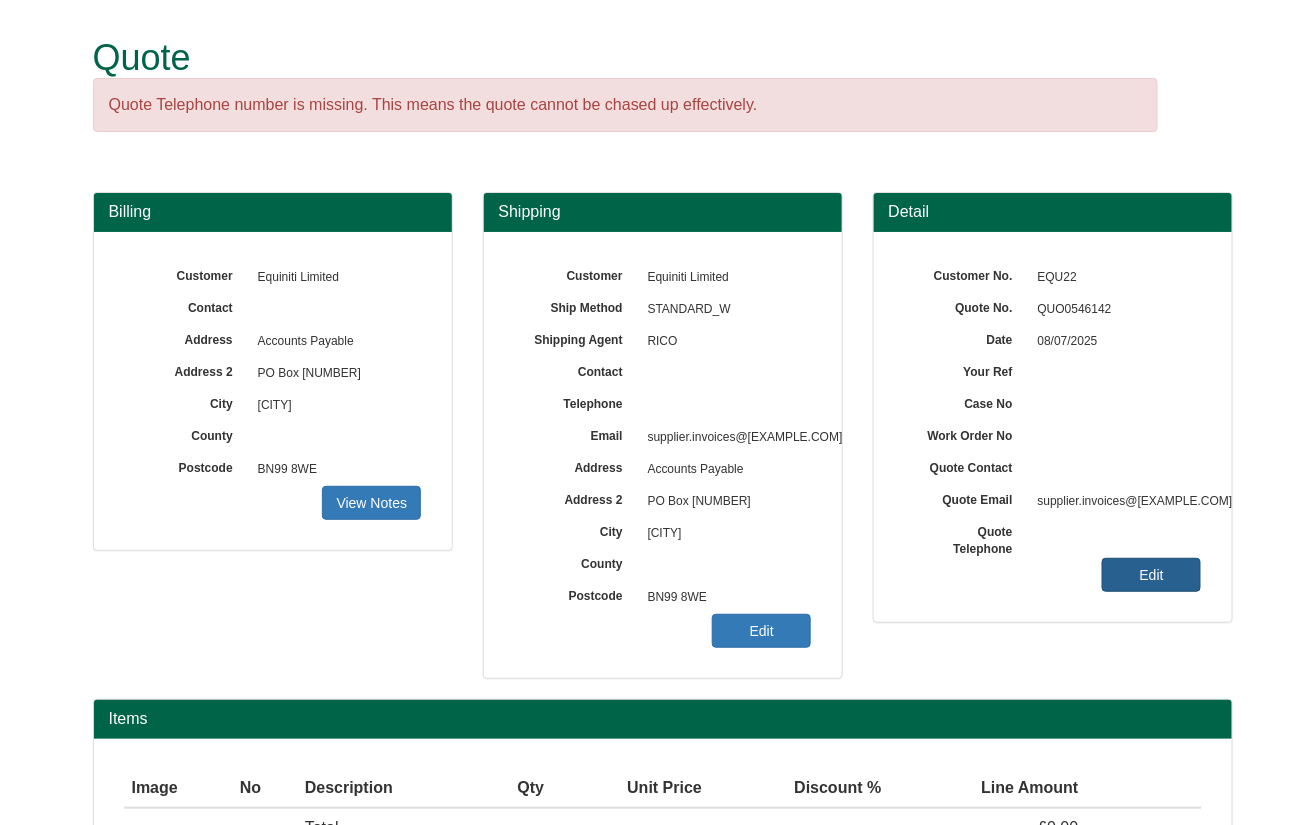 click on "Edit" at bounding box center [371, 503] 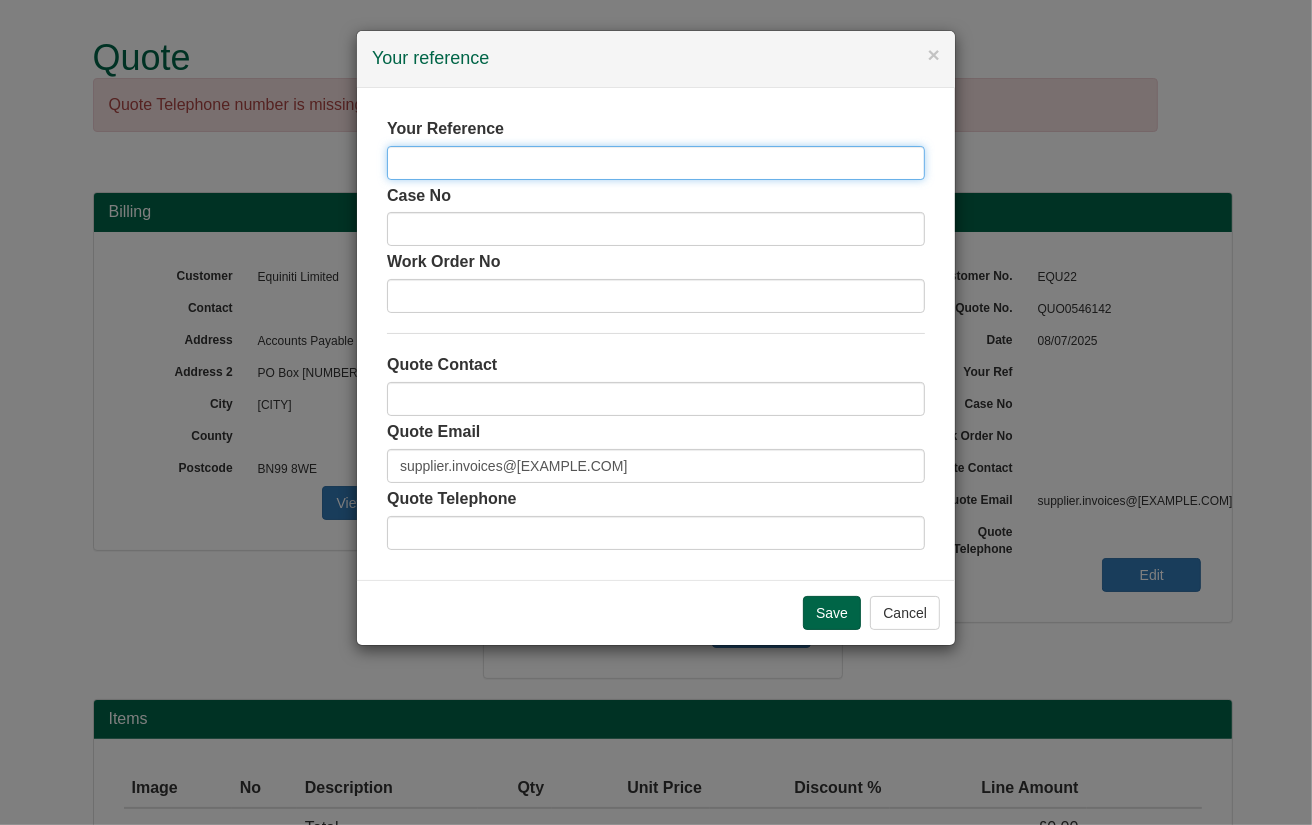 click at bounding box center [656, 163] 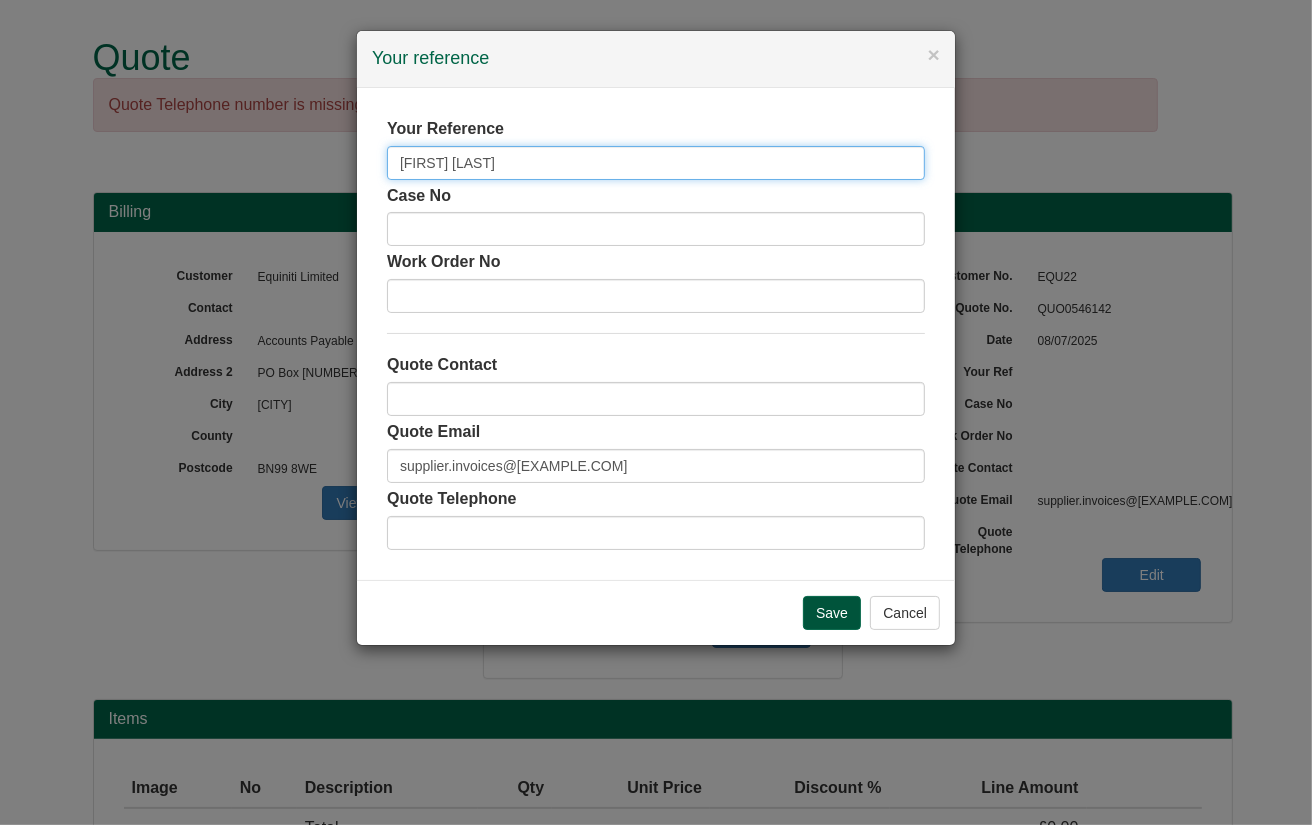 type on "Islam Miah" 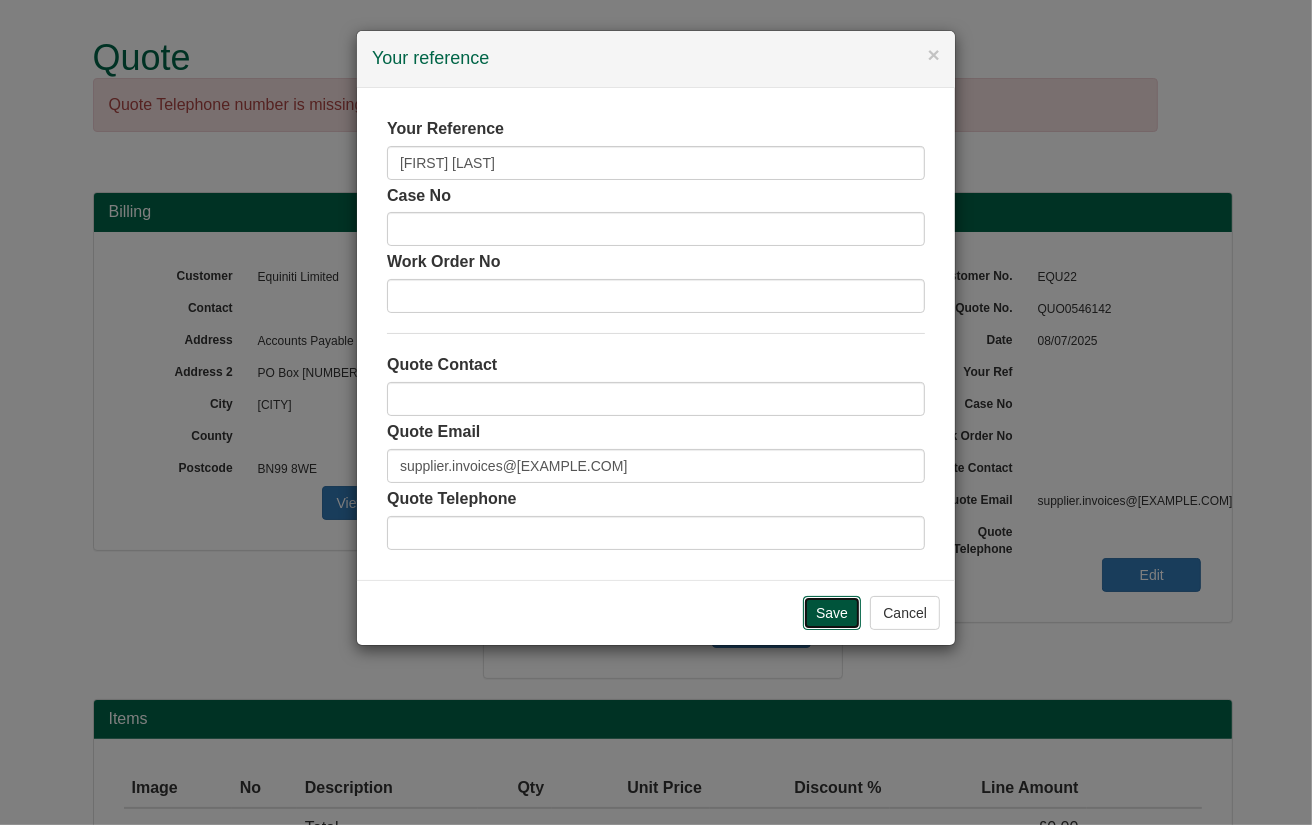 click on "Save" at bounding box center (832, 613) 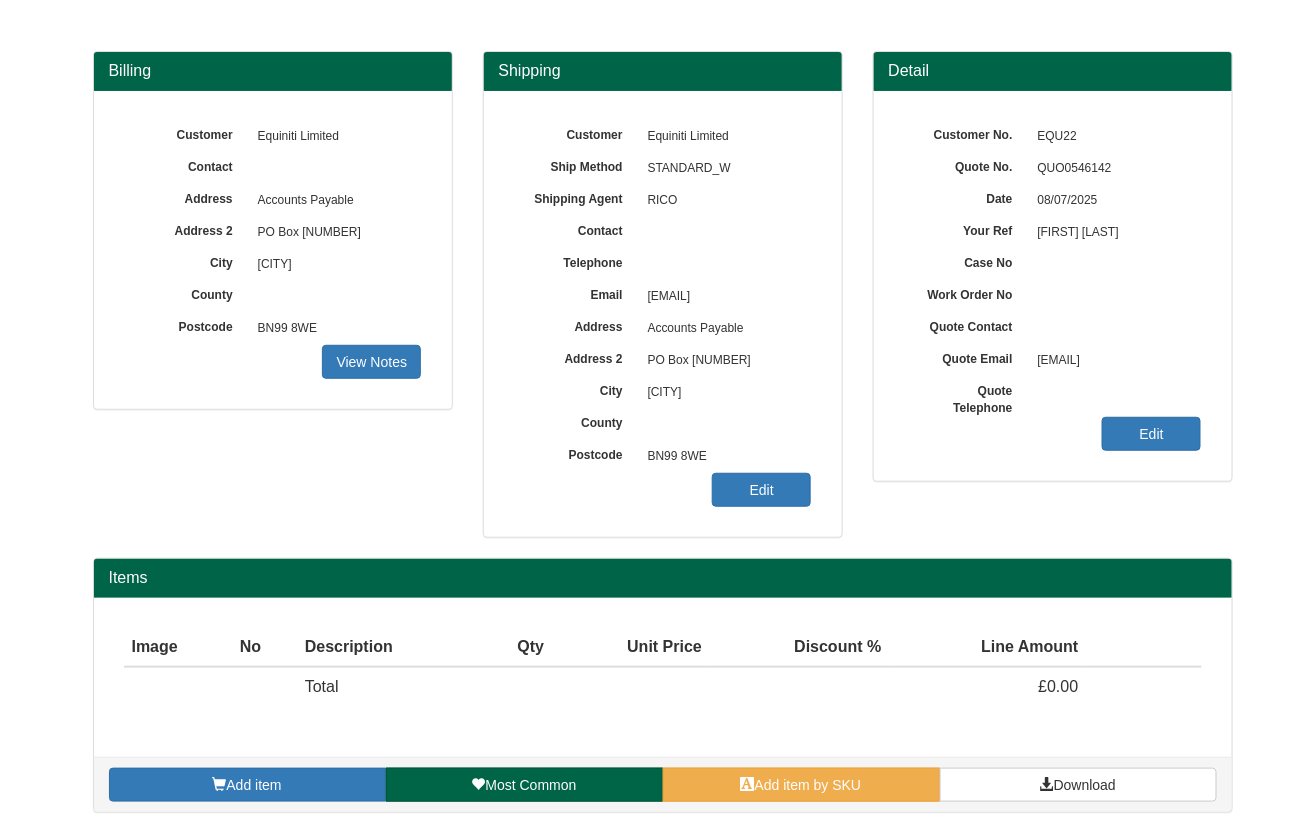 scroll, scrollTop: 148, scrollLeft: 0, axis: vertical 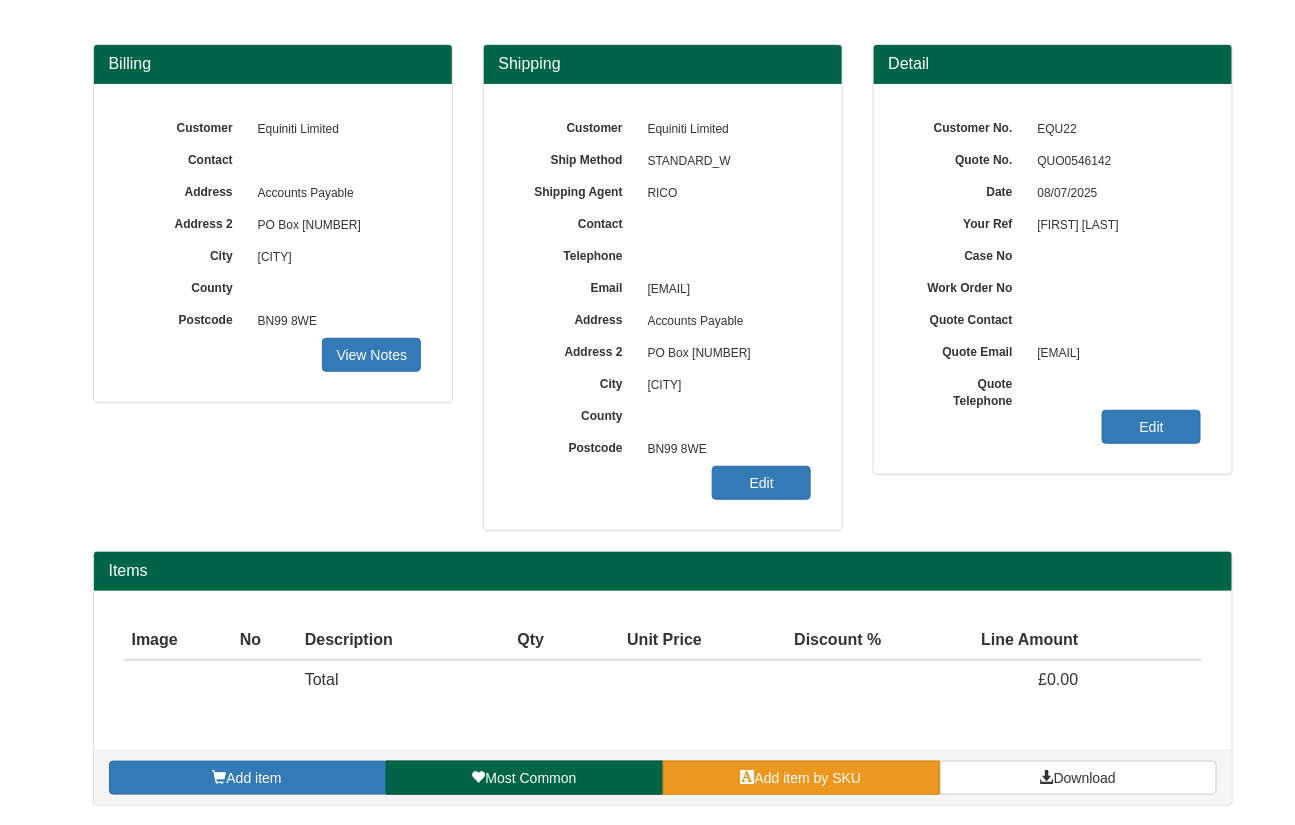 click on "Add item by SKU" at bounding box center (808, 778) 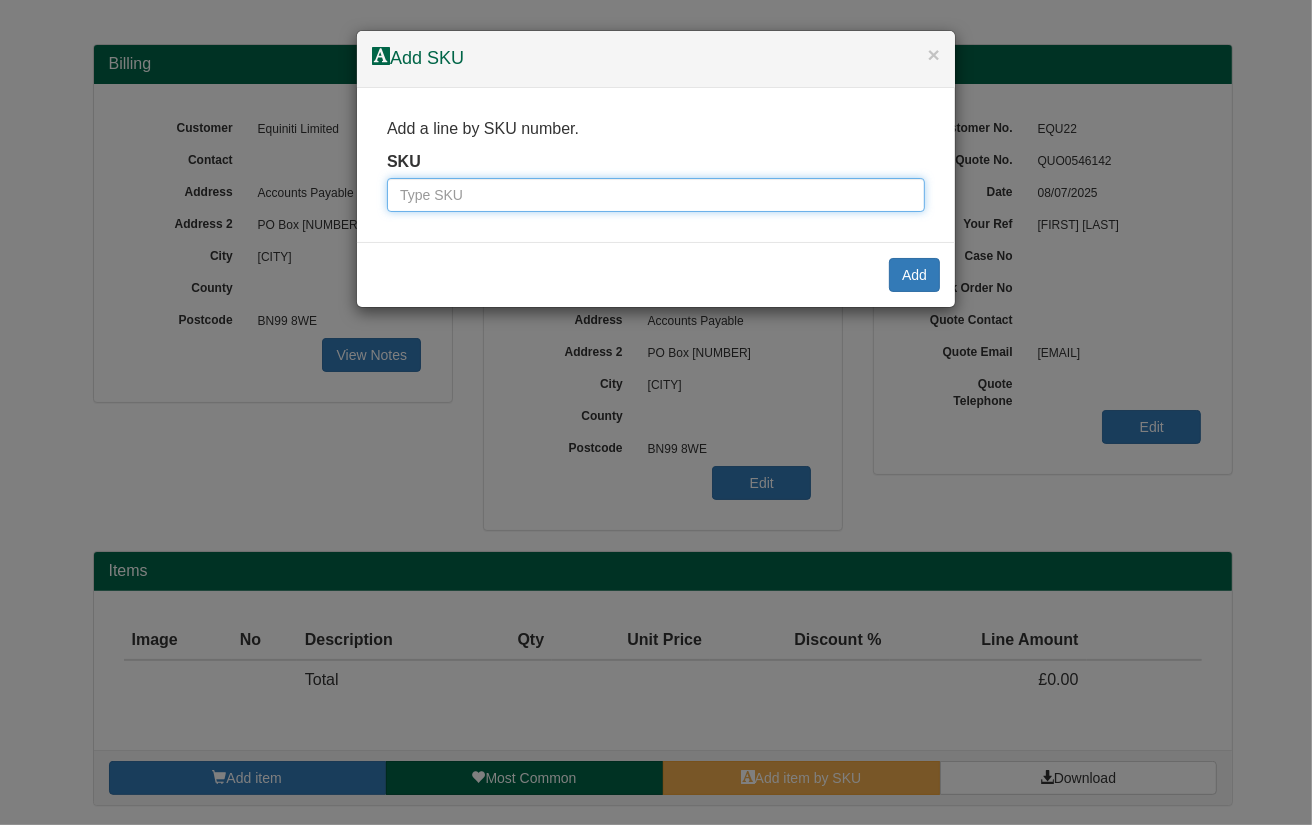 click at bounding box center (656, 195) 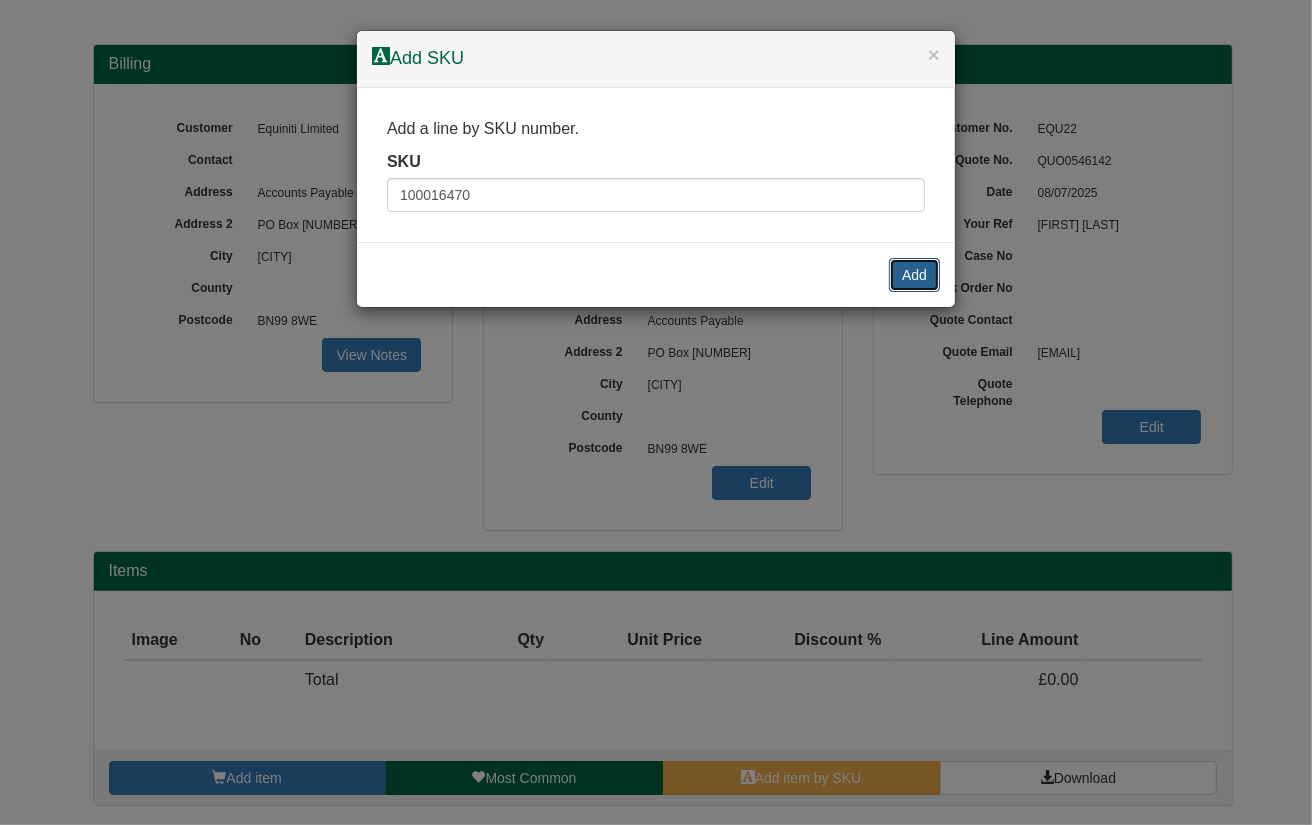 click on "Add" at bounding box center (914, 275) 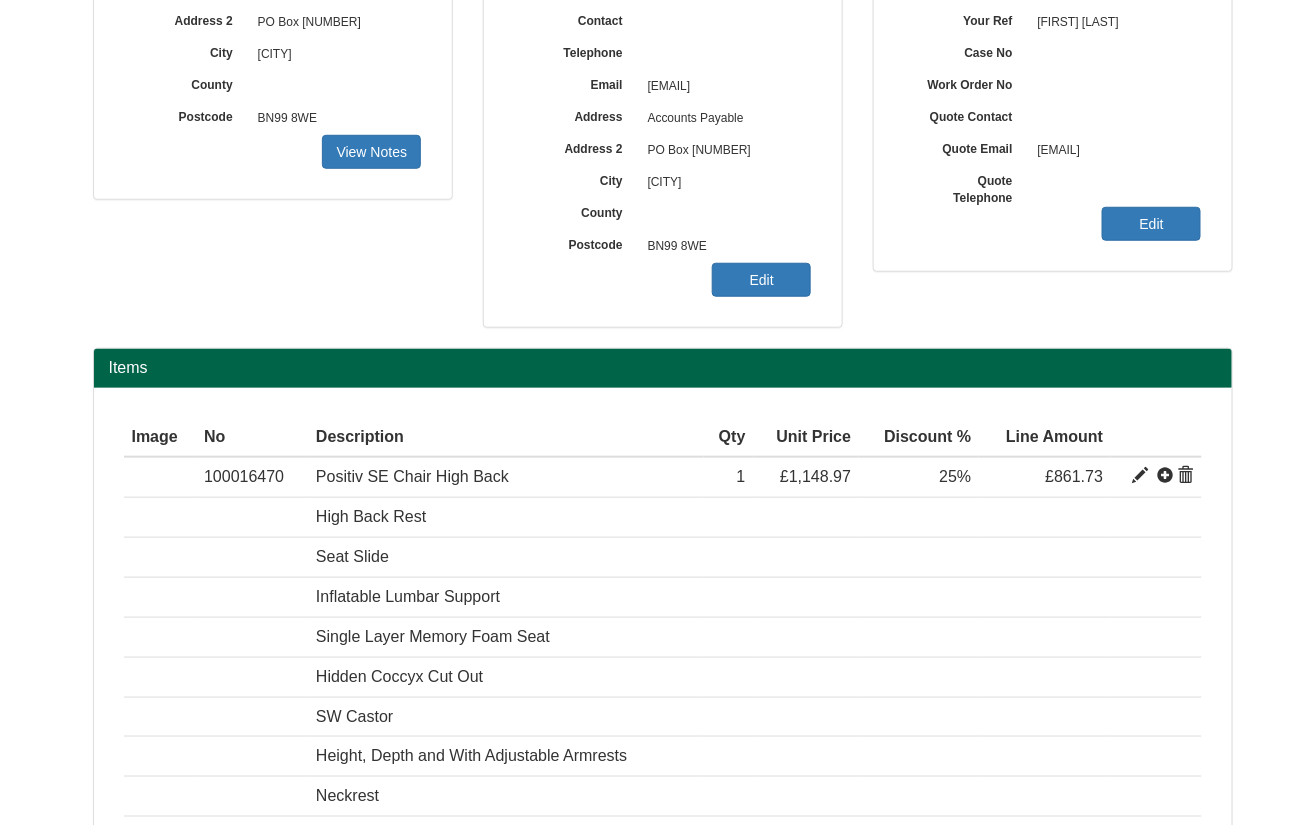 scroll, scrollTop: 588, scrollLeft: 0, axis: vertical 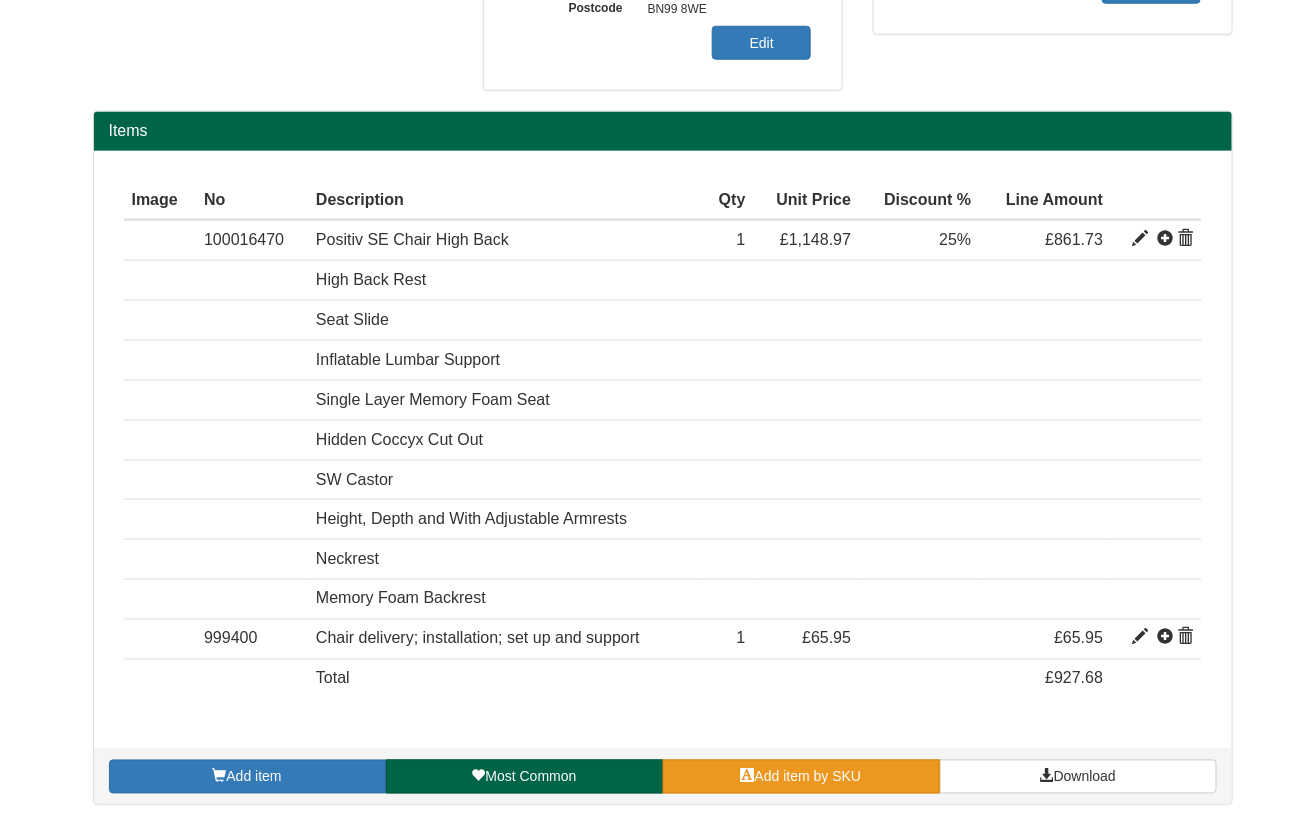 click on "Add item by SKU" at bounding box center (808, 777) 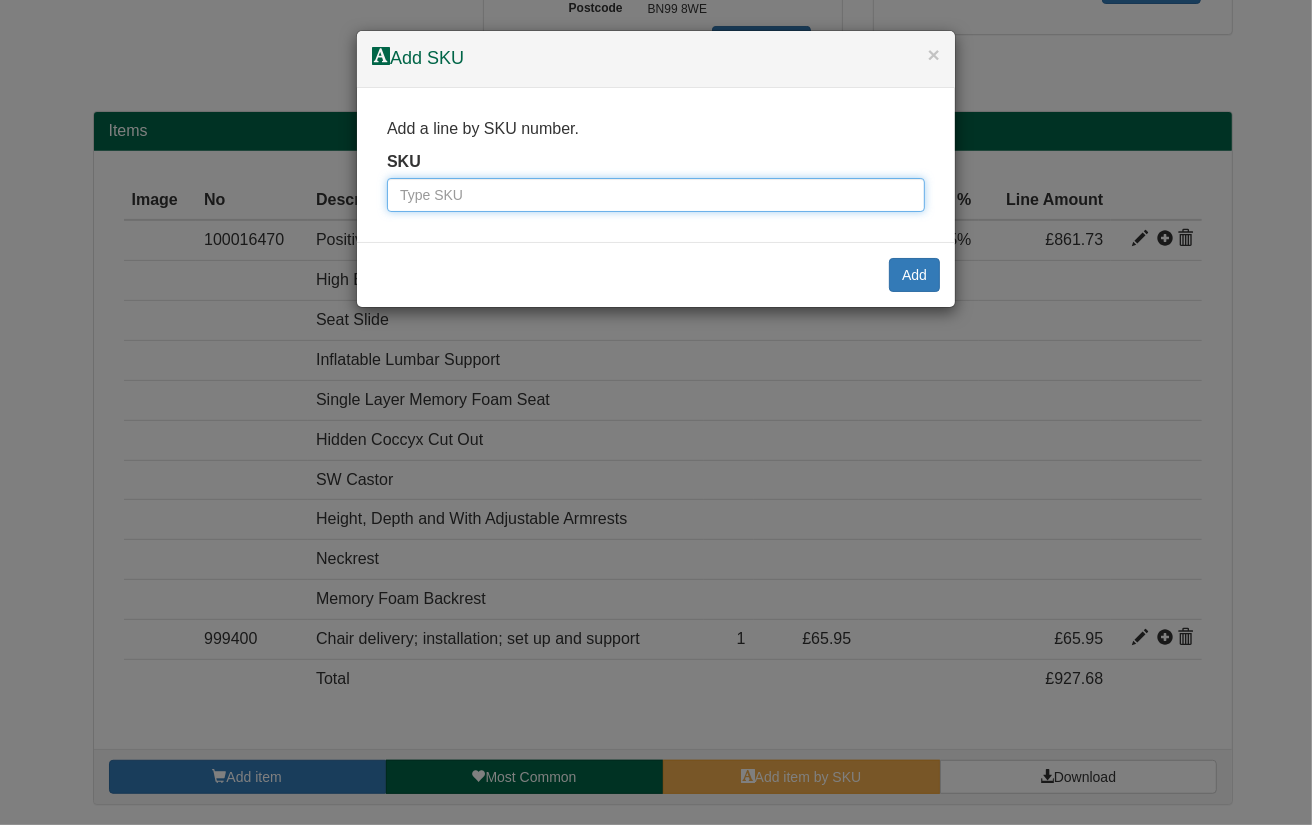 click at bounding box center (656, 195) 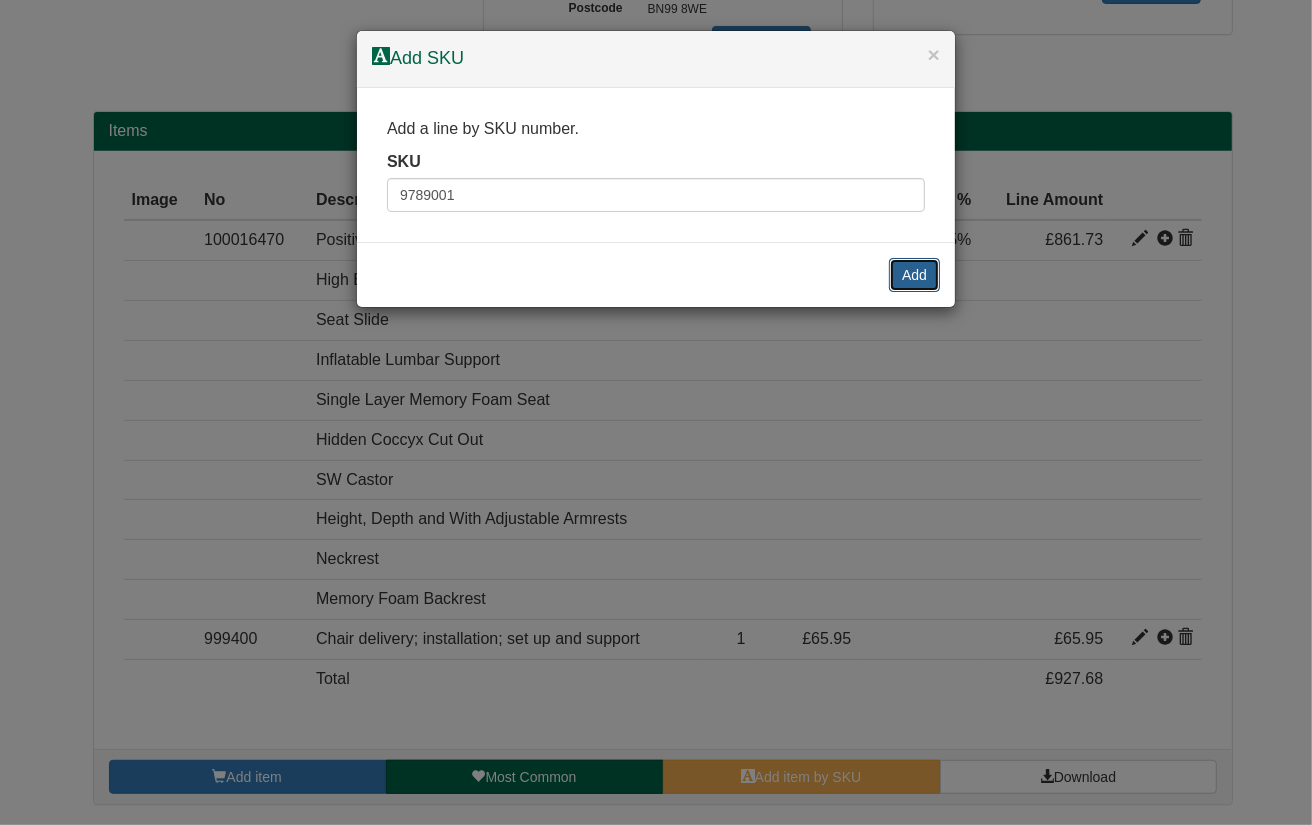 click on "Add" at bounding box center (914, 275) 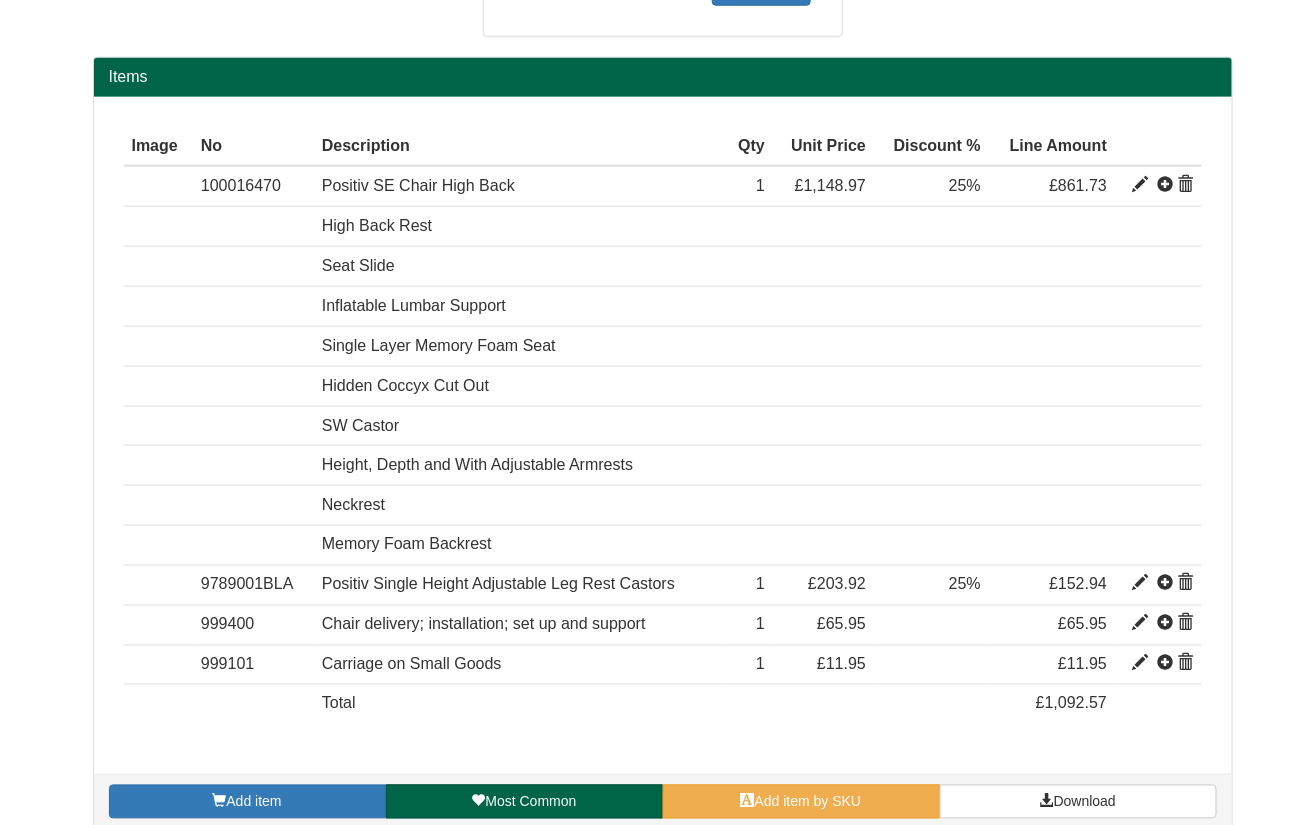scroll, scrollTop: 668, scrollLeft: 0, axis: vertical 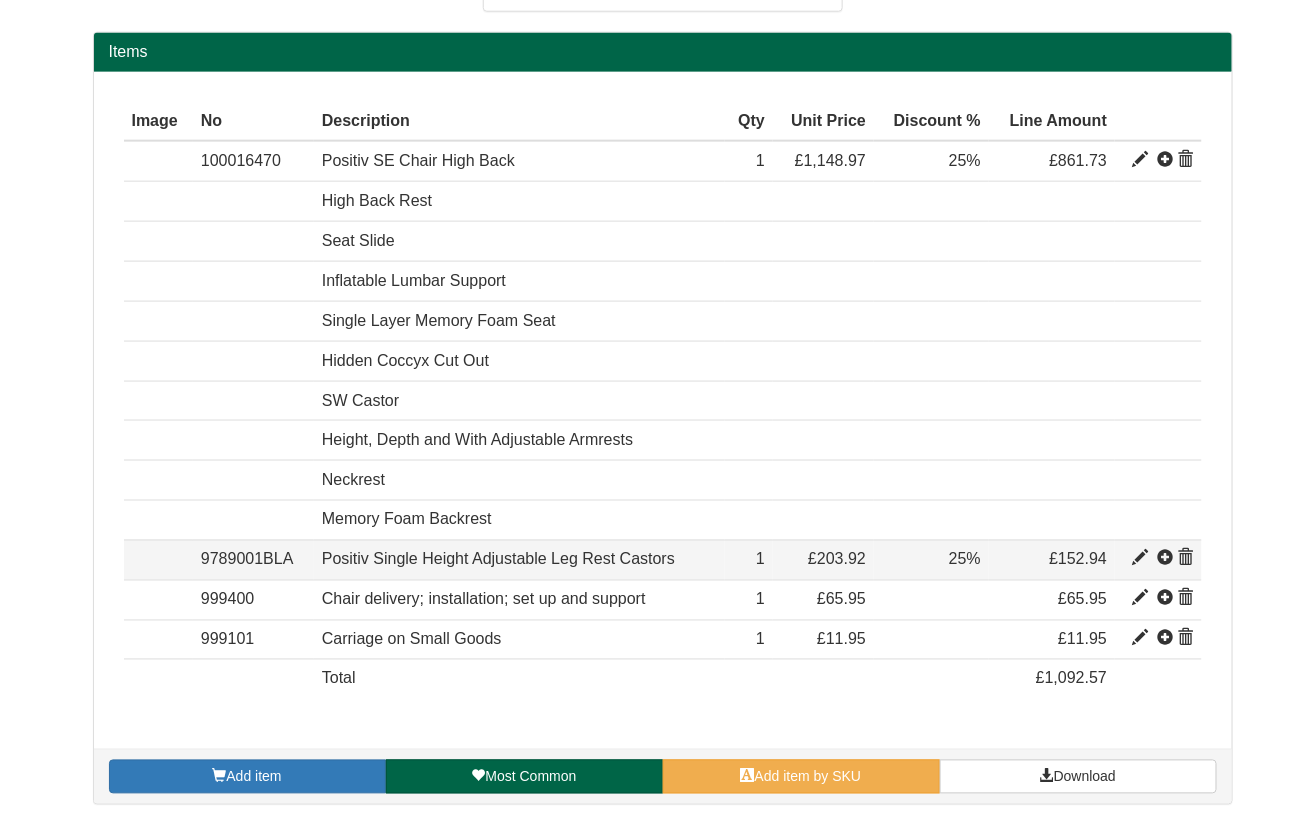 click at bounding box center [1186, 160] 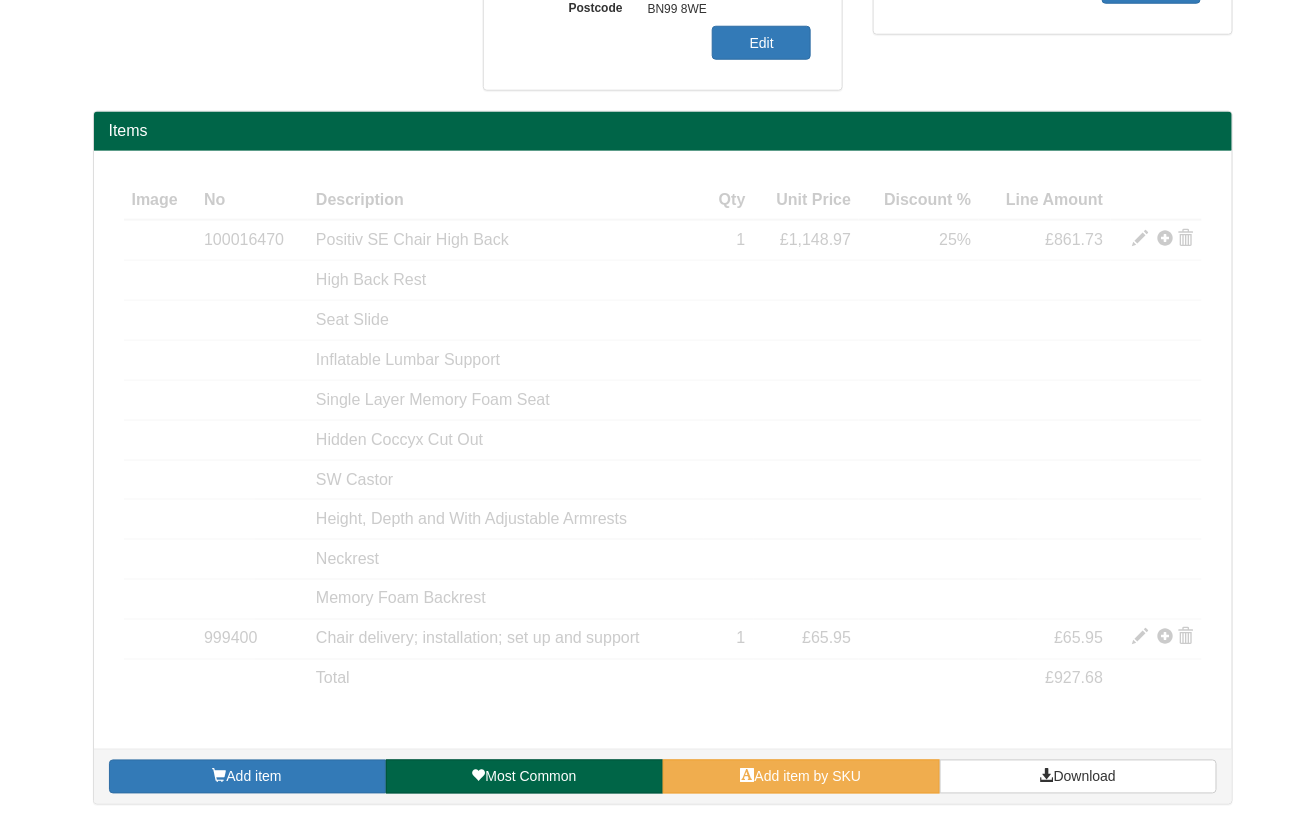 scroll, scrollTop: 588, scrollLeft: 0, axis: vertical 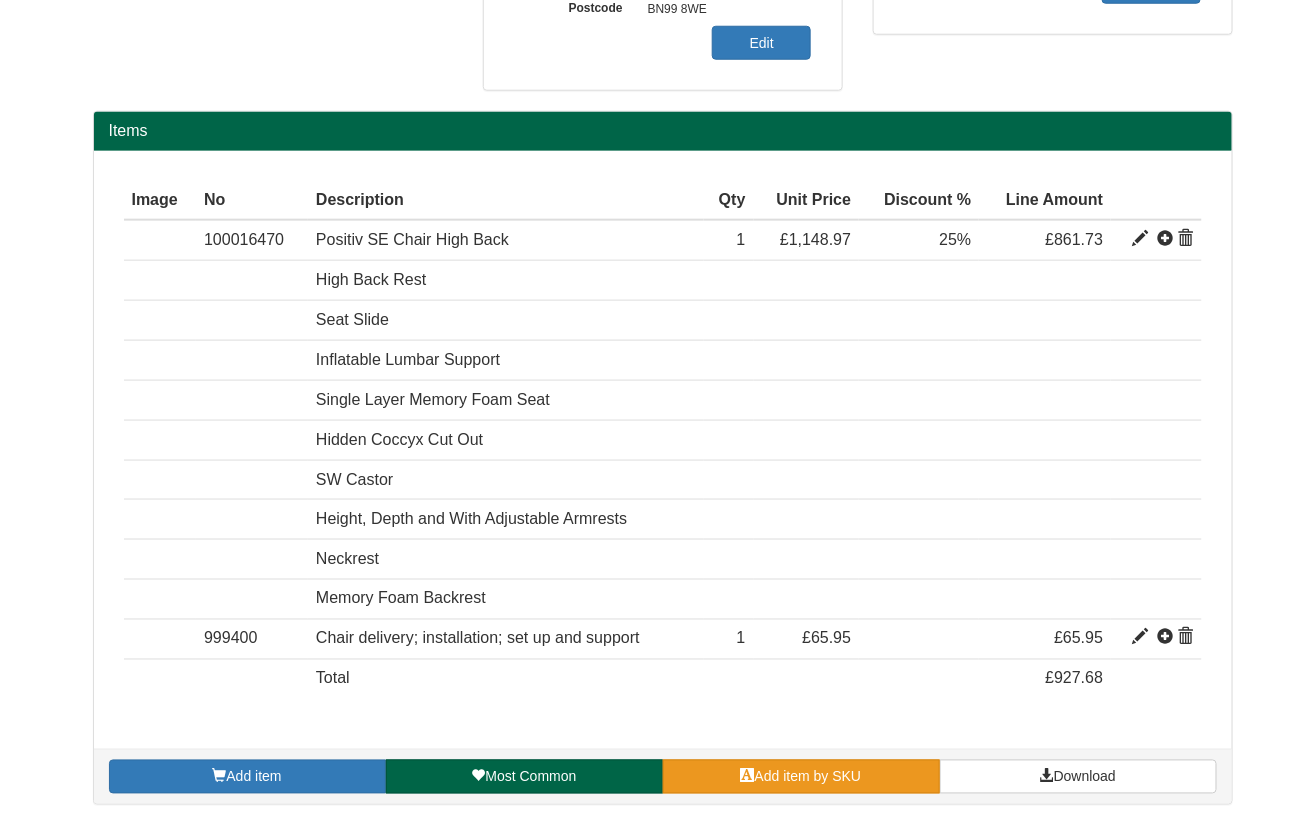 click on "Add item by SKU" at bounding box center [808, 777] 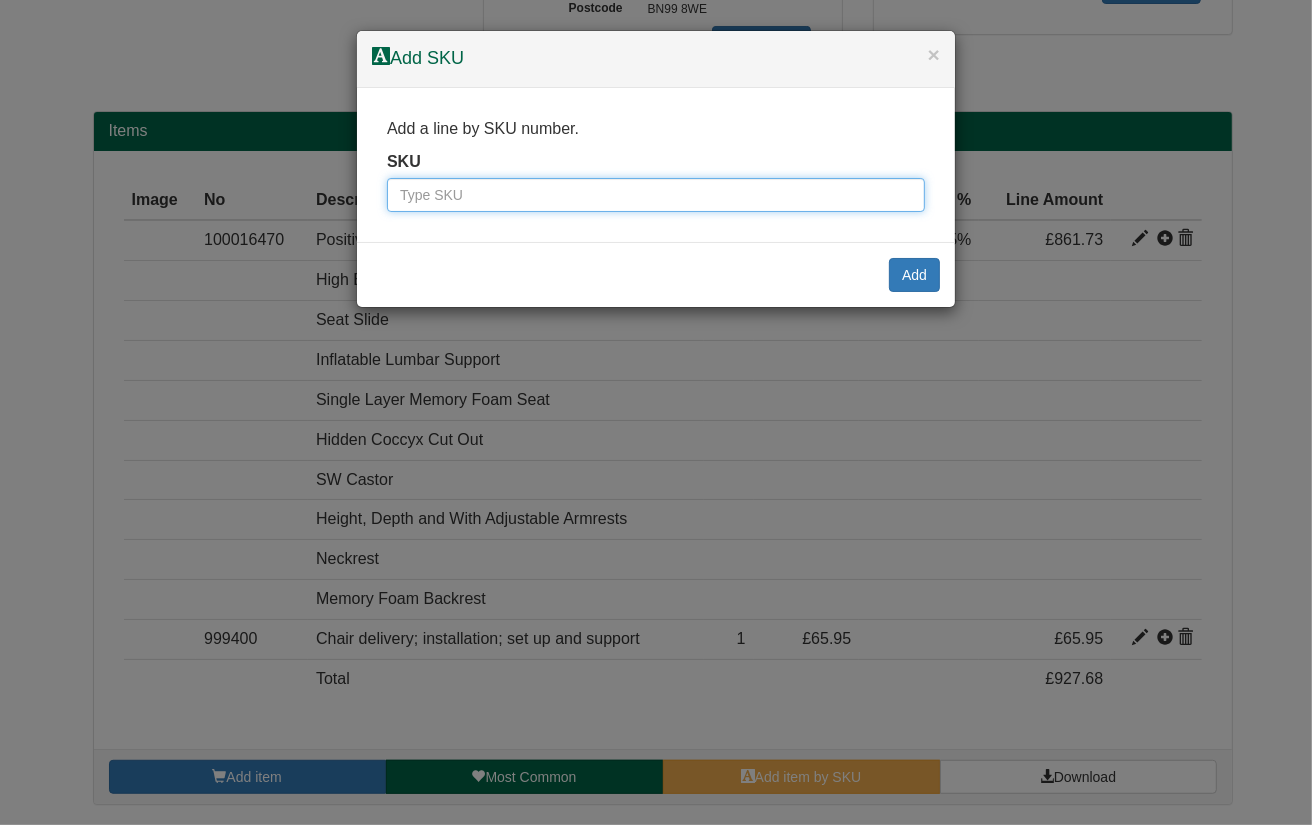 click at bounding box center [656, 195] 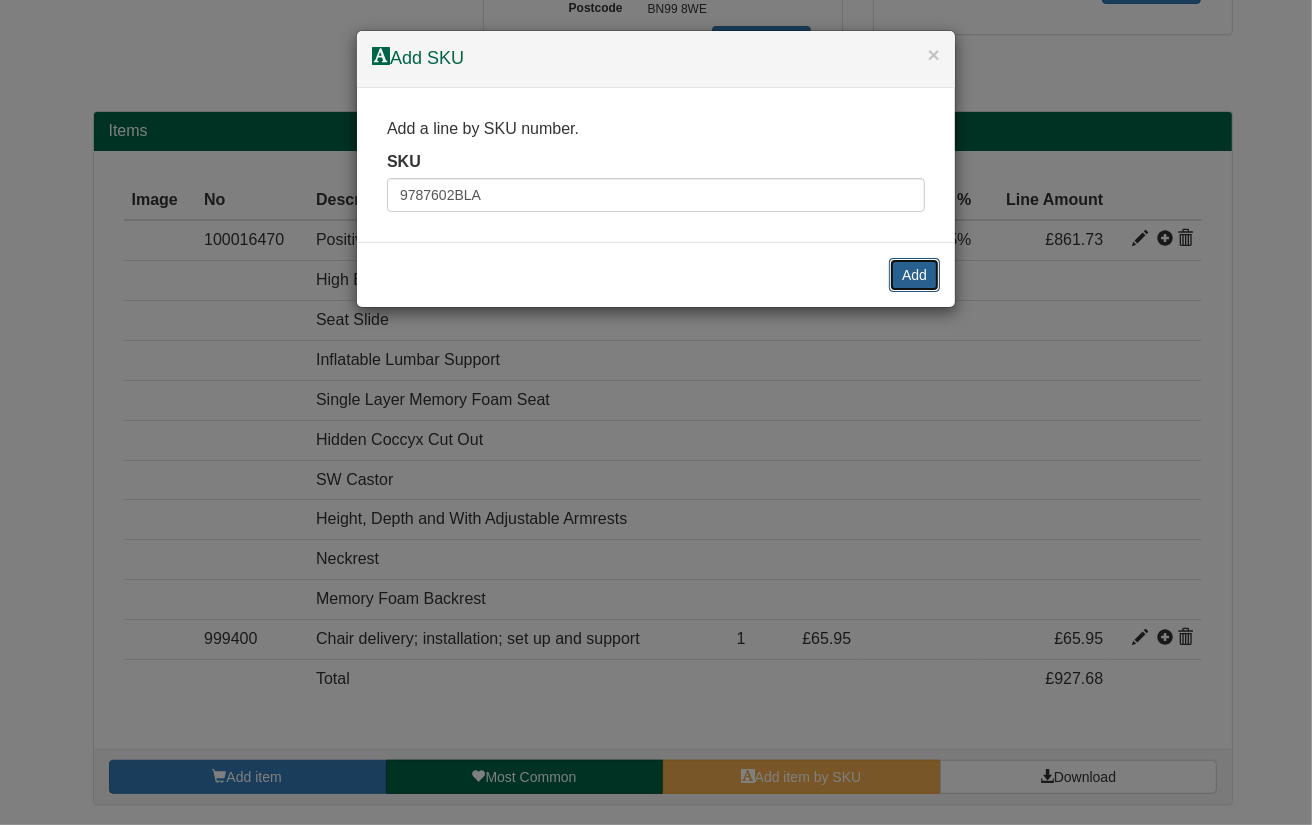 click on "Add" at bounding box center [914, 275] 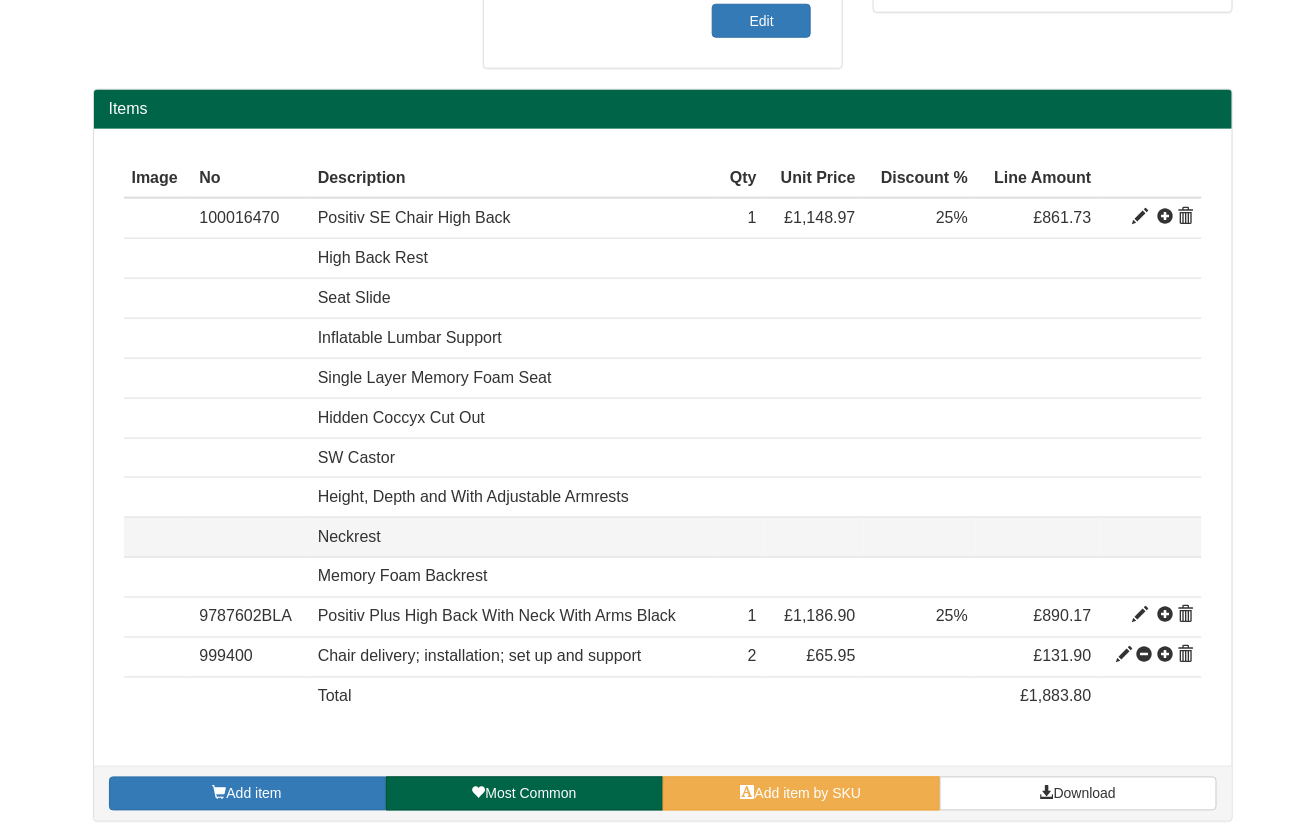scroll, scrollTop: 628, scrollLeft: 0, axis: vertical 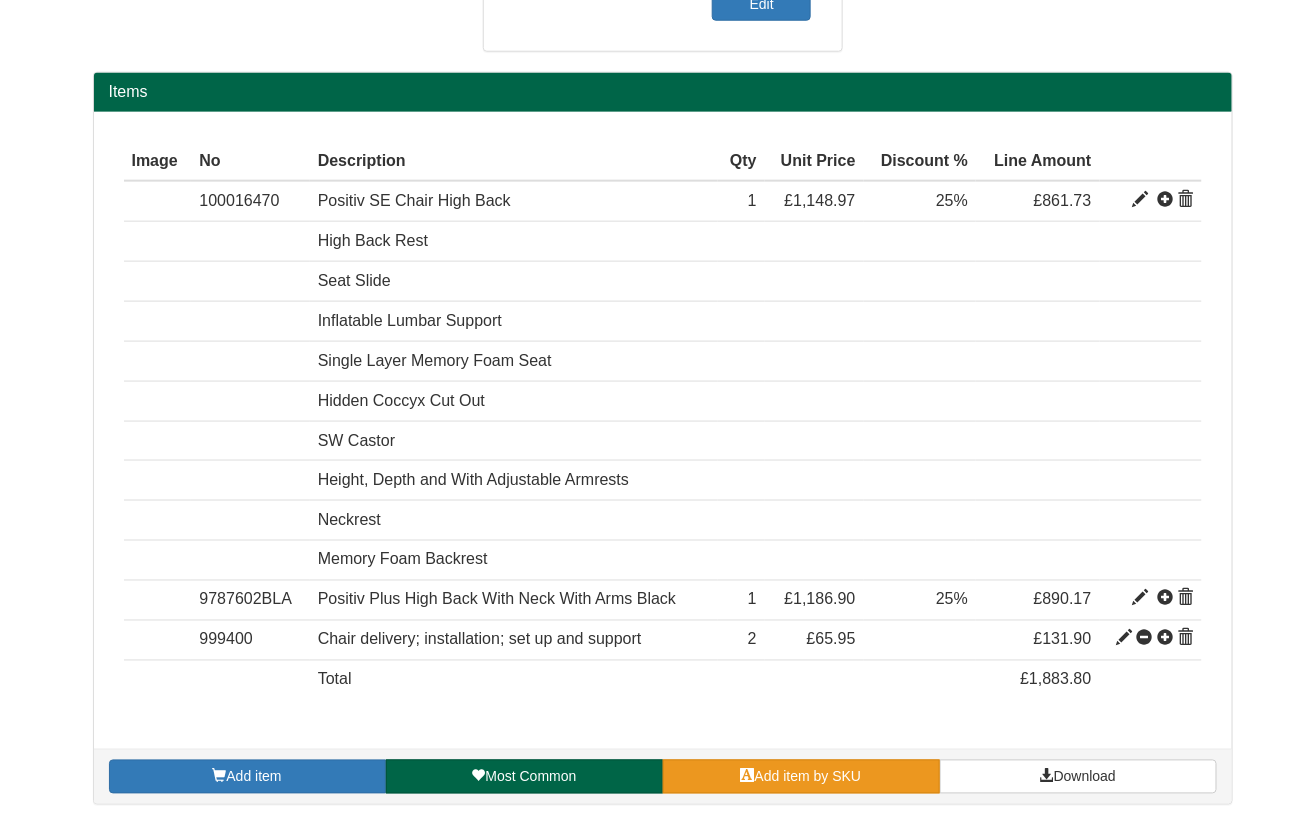 click on "Add item by SKU" at bounding box center [801, 777] 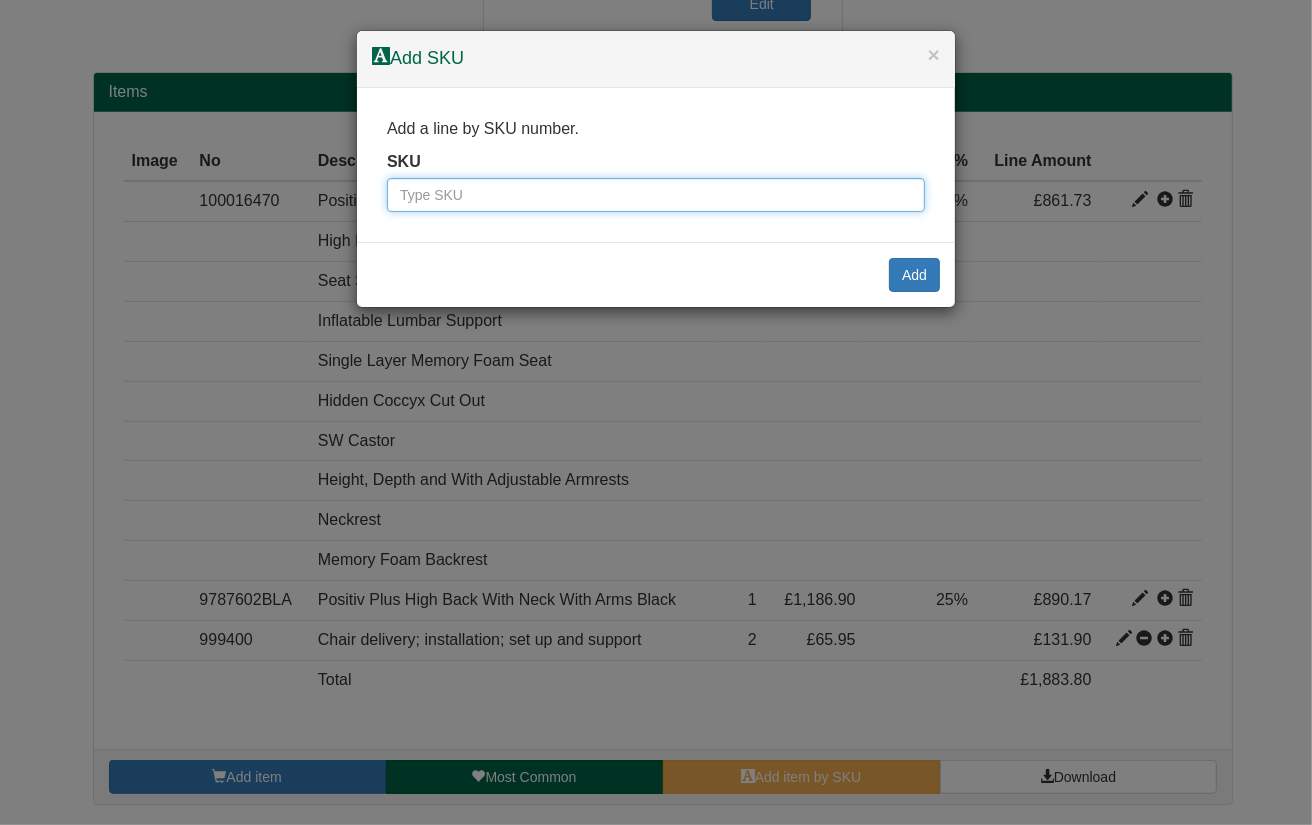 click at bounding box center (656, 195) 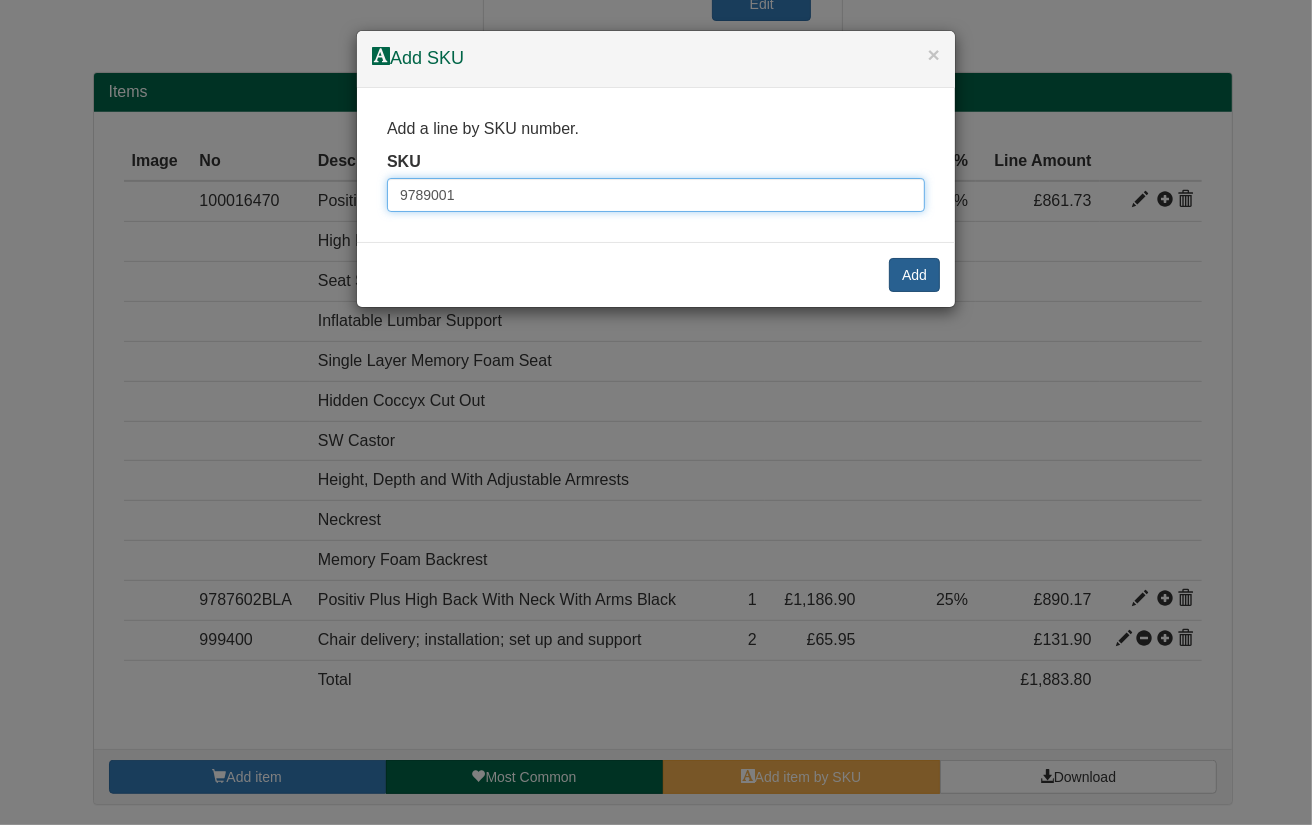 type on "9789001" 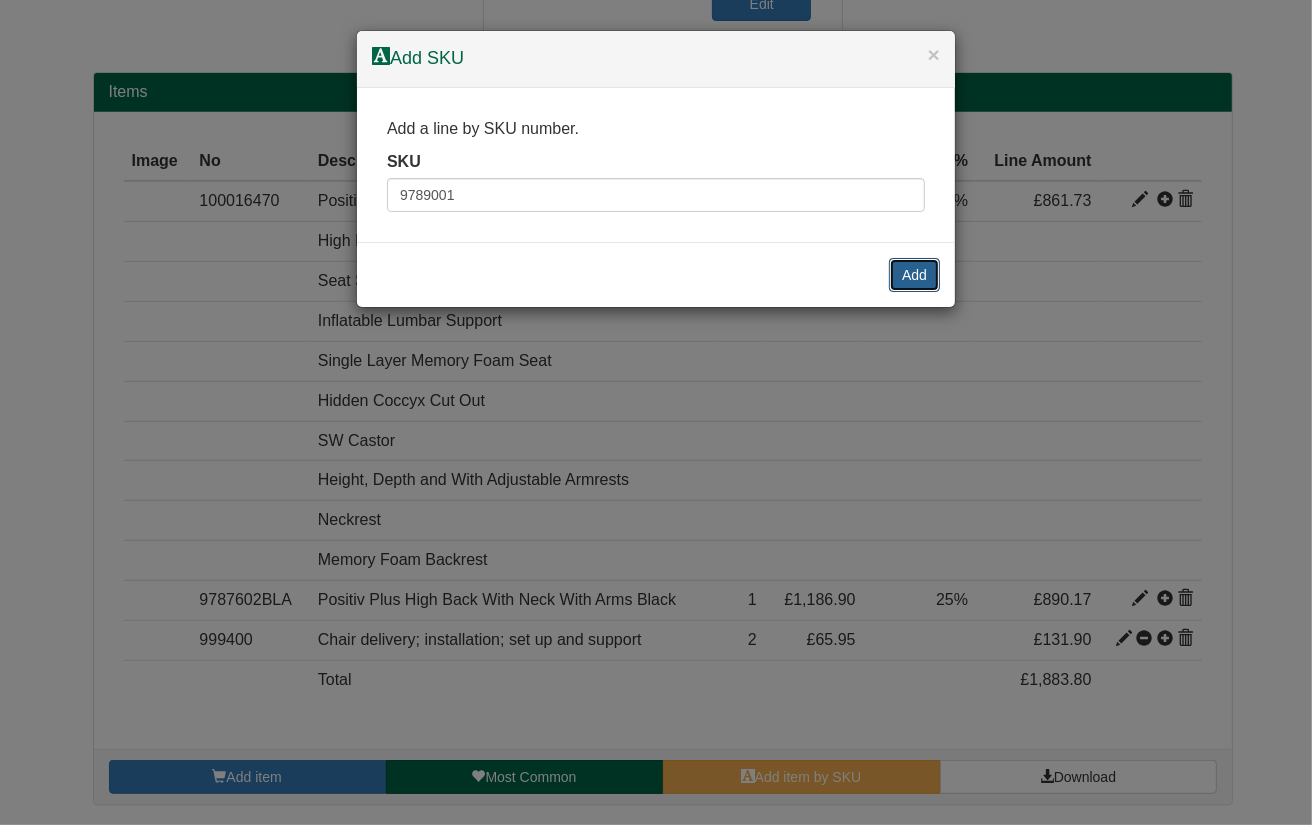 click on "Add" at bounding box center (914, 275) 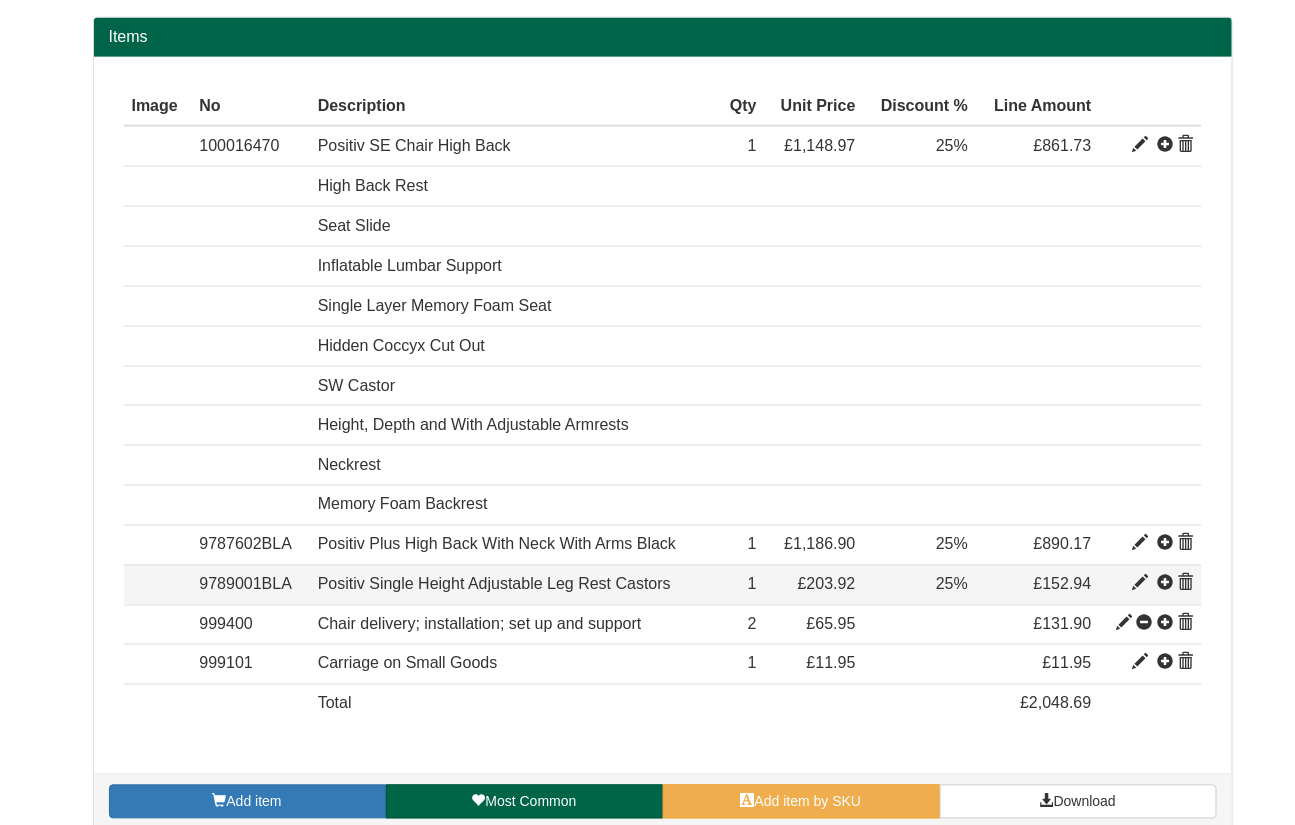 scroll, scrollTop: 708, scrollLeft: 0, axis: vertical 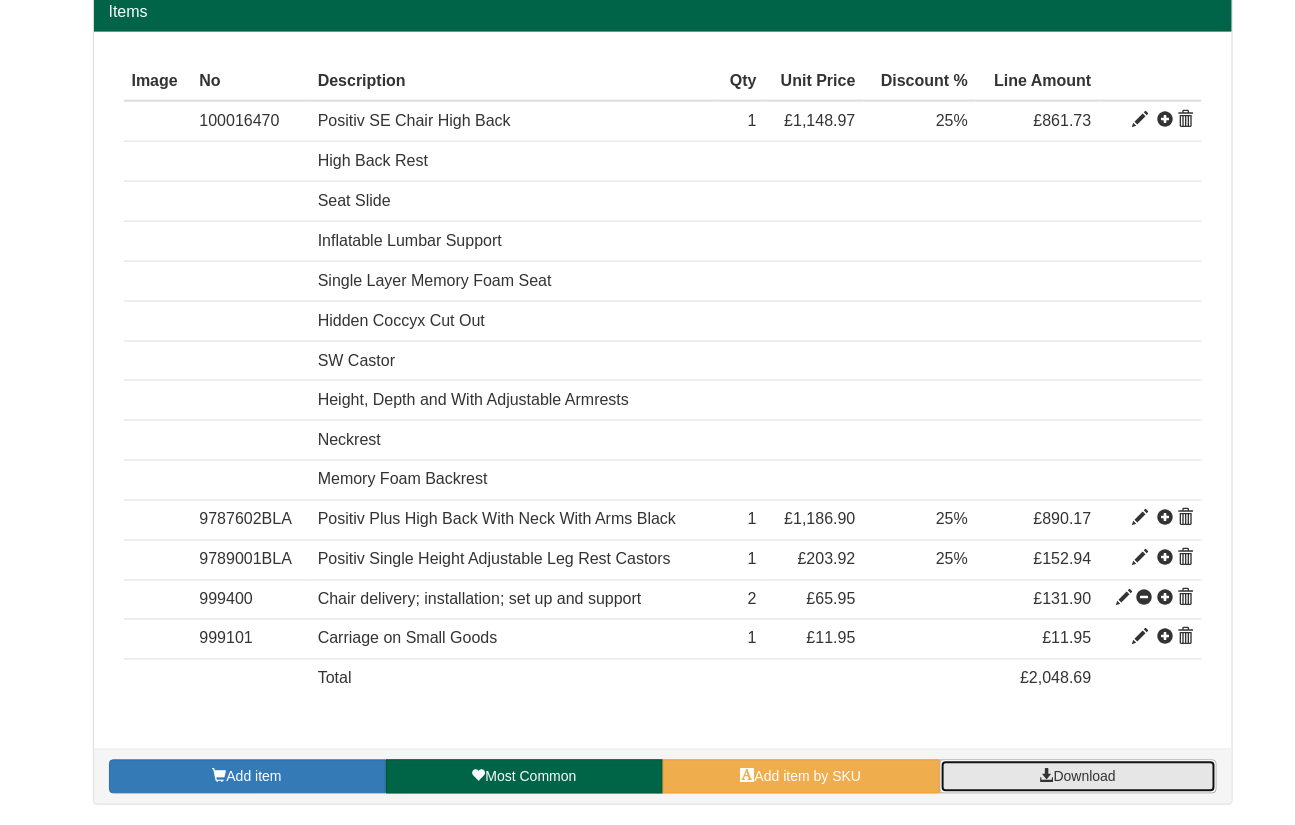 click on "Download" at bounding box center (1085, 777) 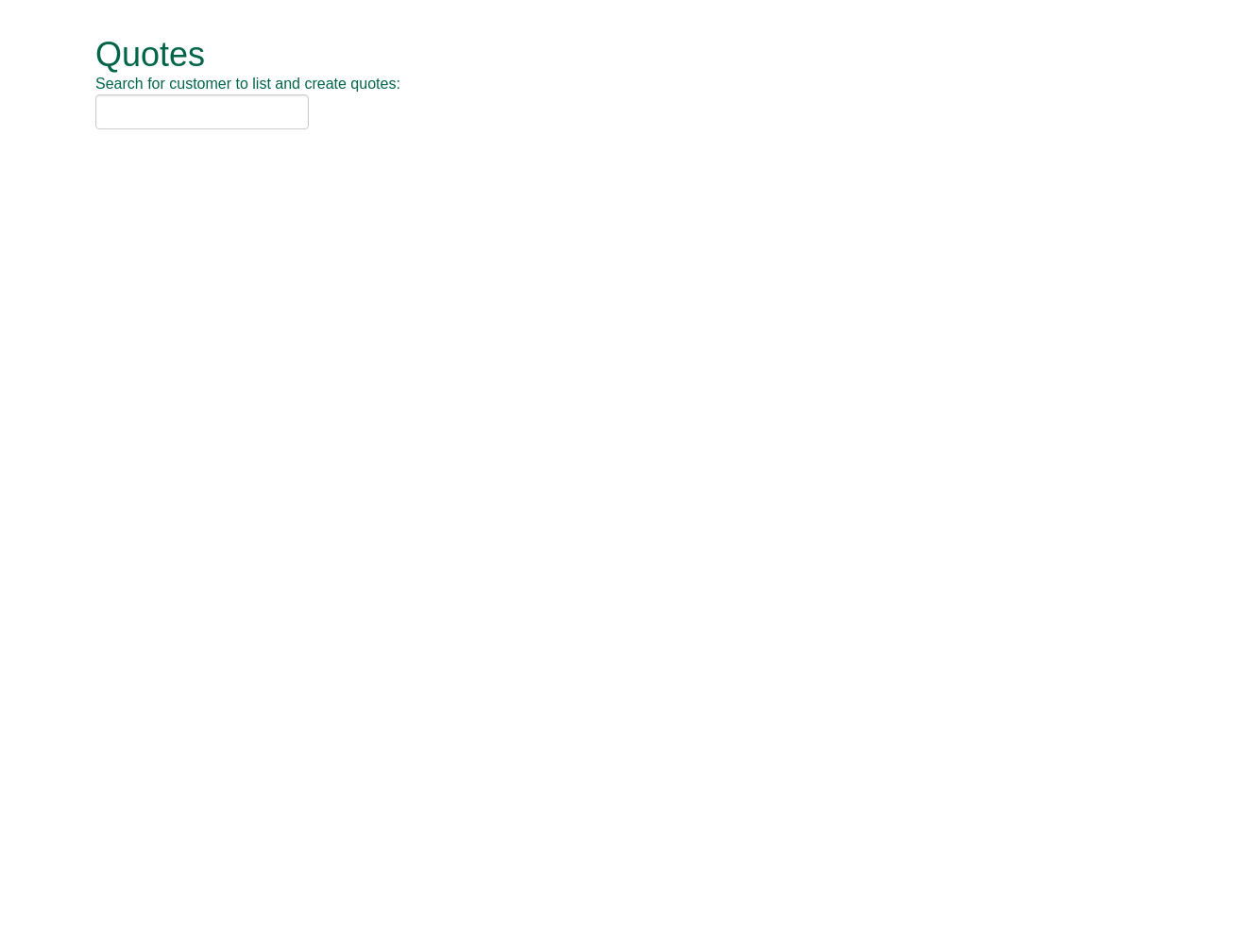 scroll, scrollTop: 0, scrollLeft: 0, axis: both 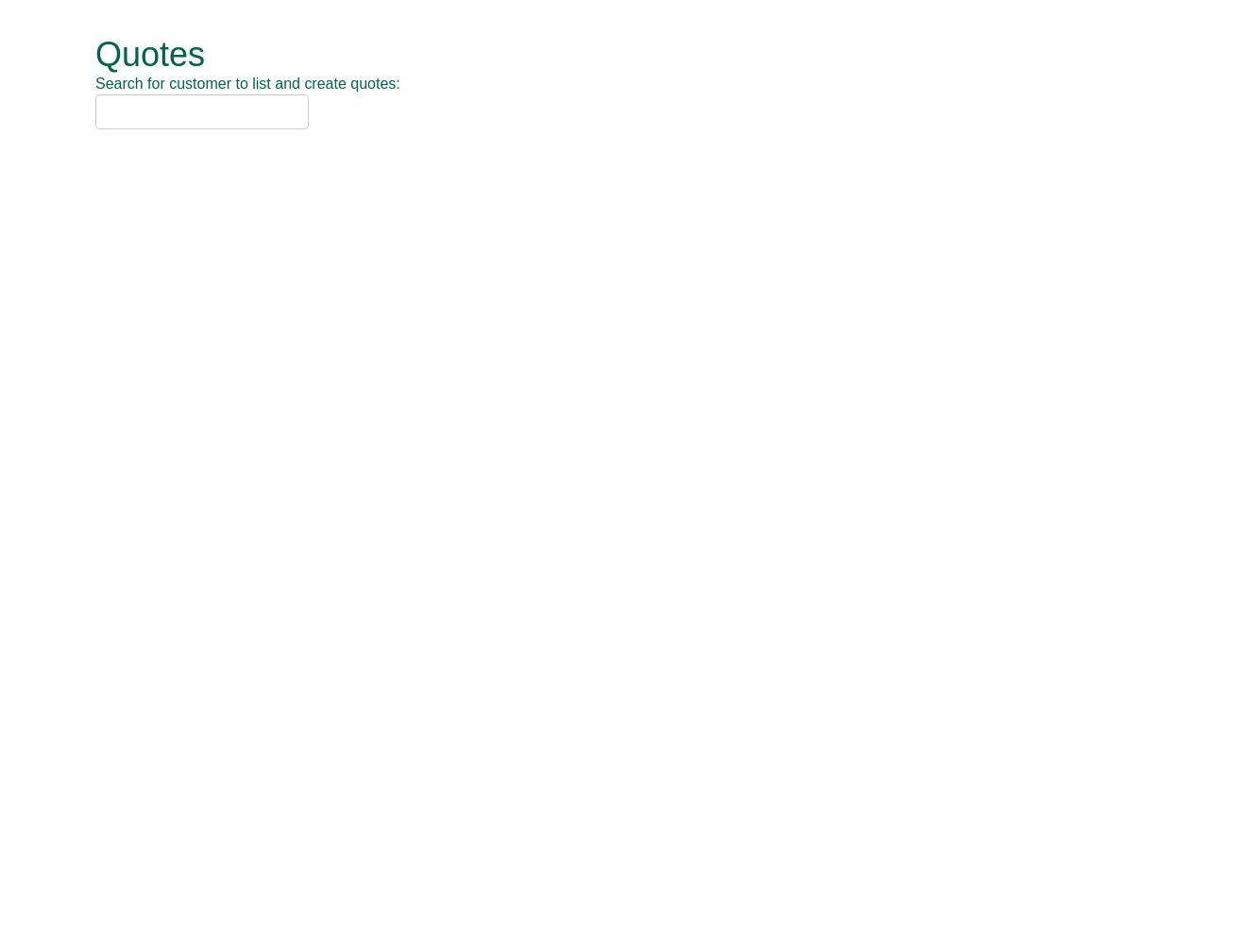 click at bounding box center (202, 111) 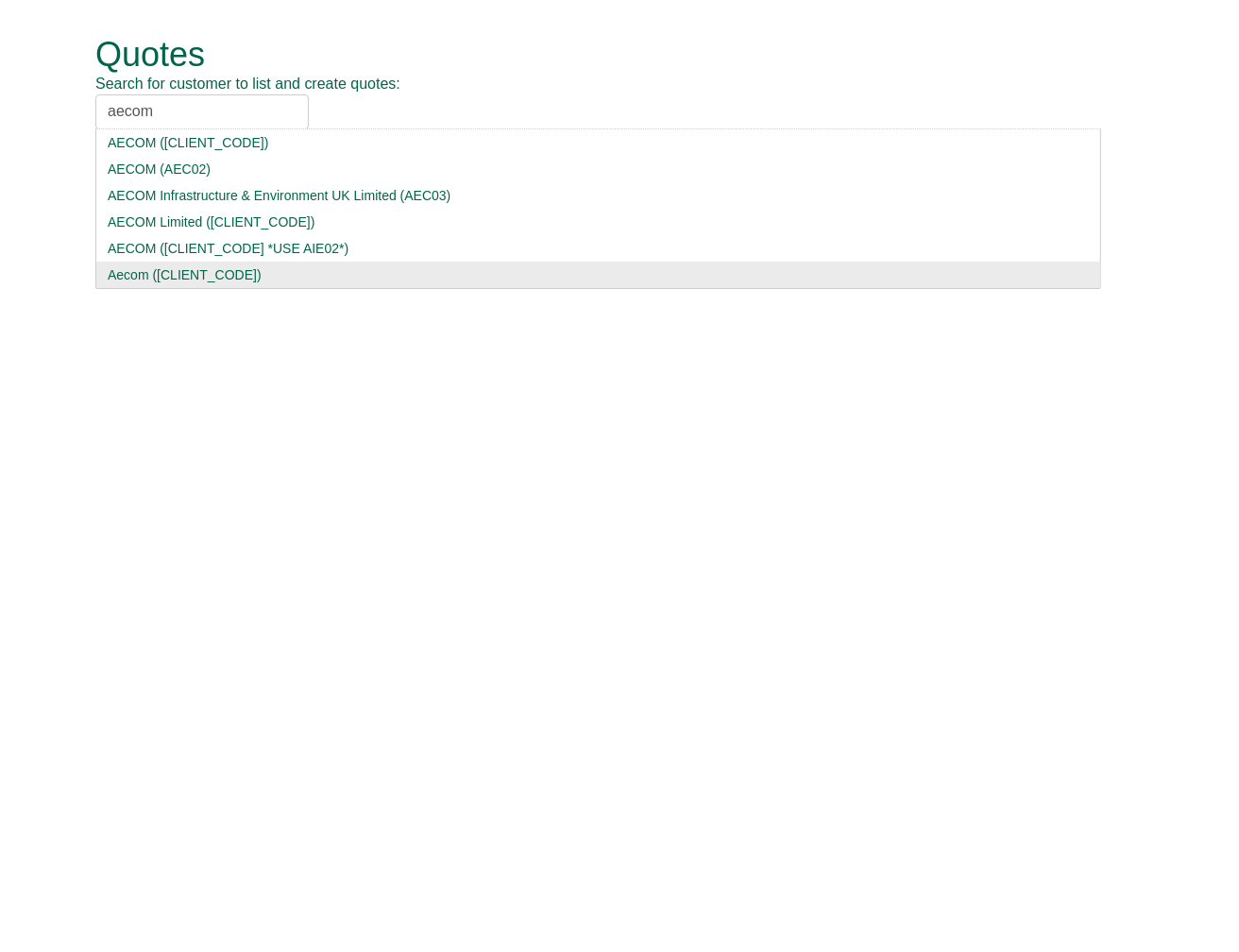 type on "aecom" 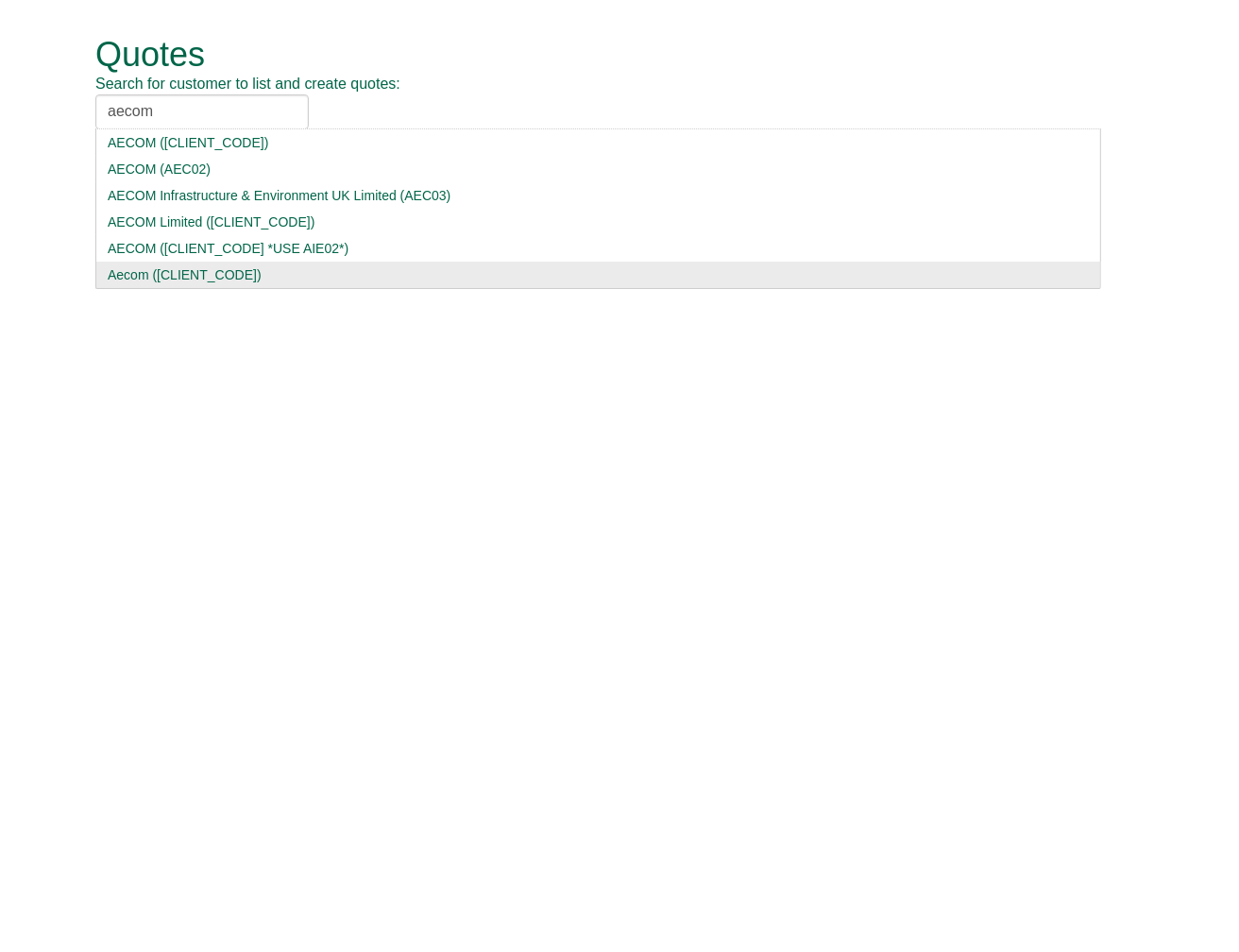 click on "Aecom ([CLIENT_CODE])" at bounding box center [598, 275] 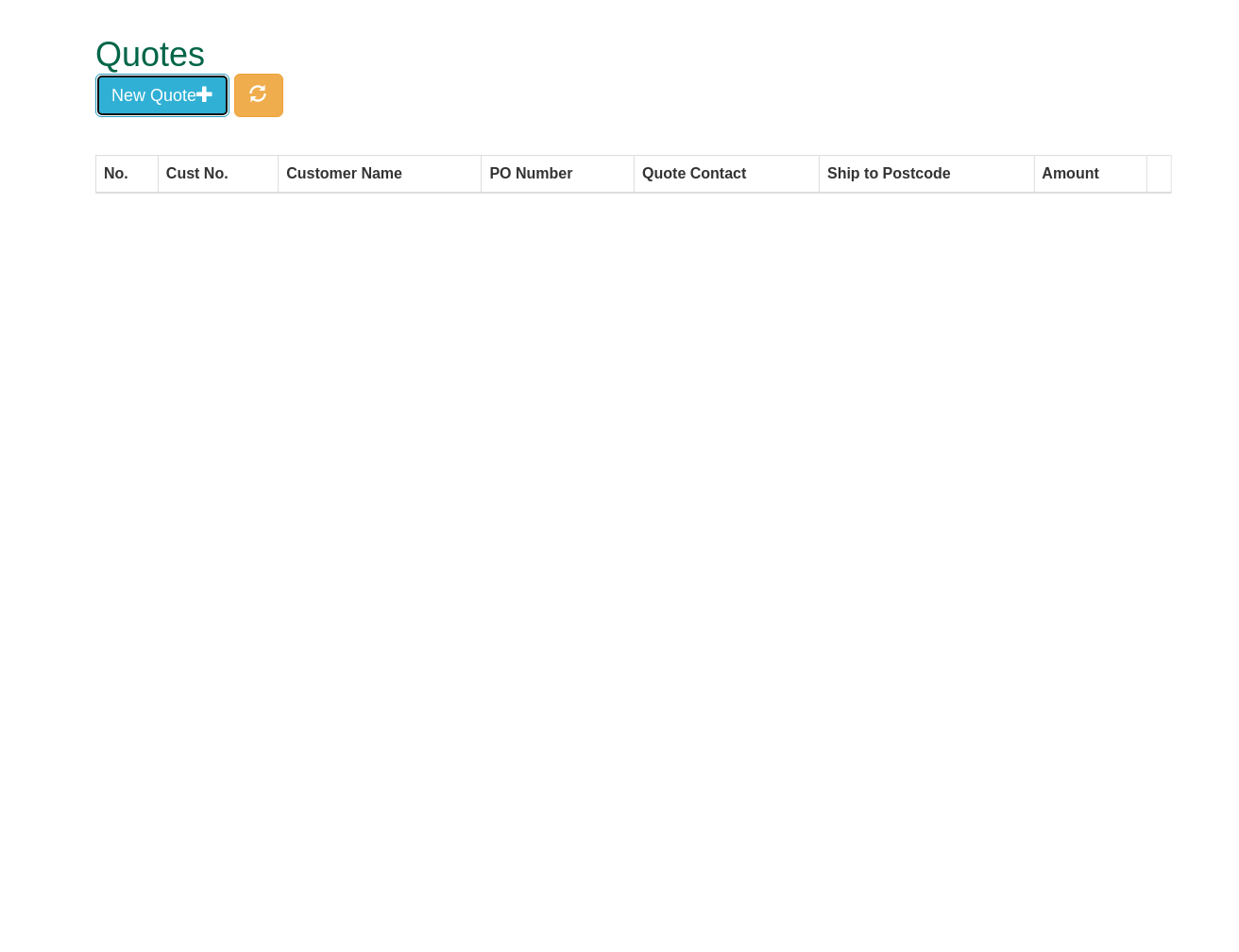 click on "New Quote" at bounding box center [162, 95] 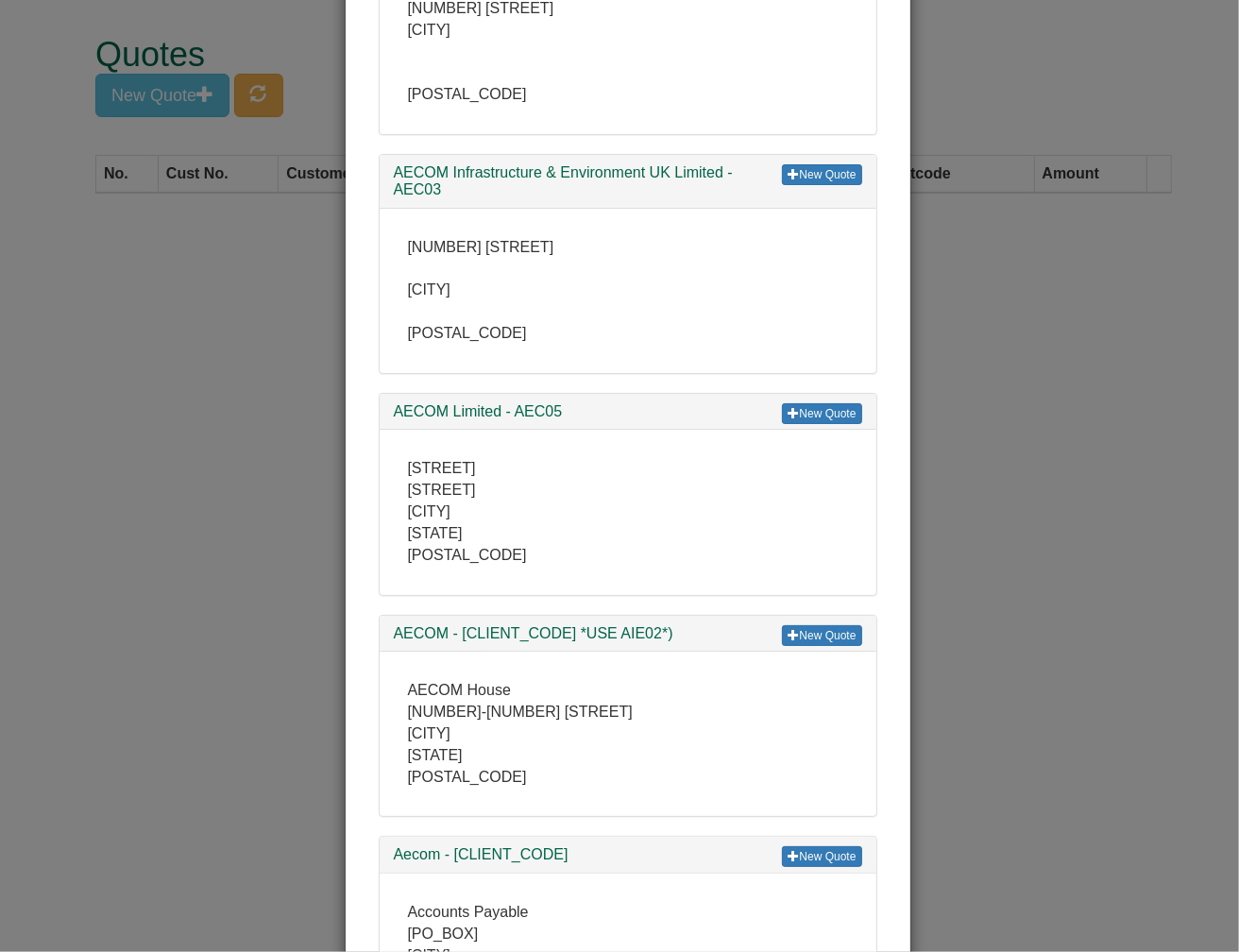 scroll, scrollTop: 674, scrollLeft: 0, axis: vertical 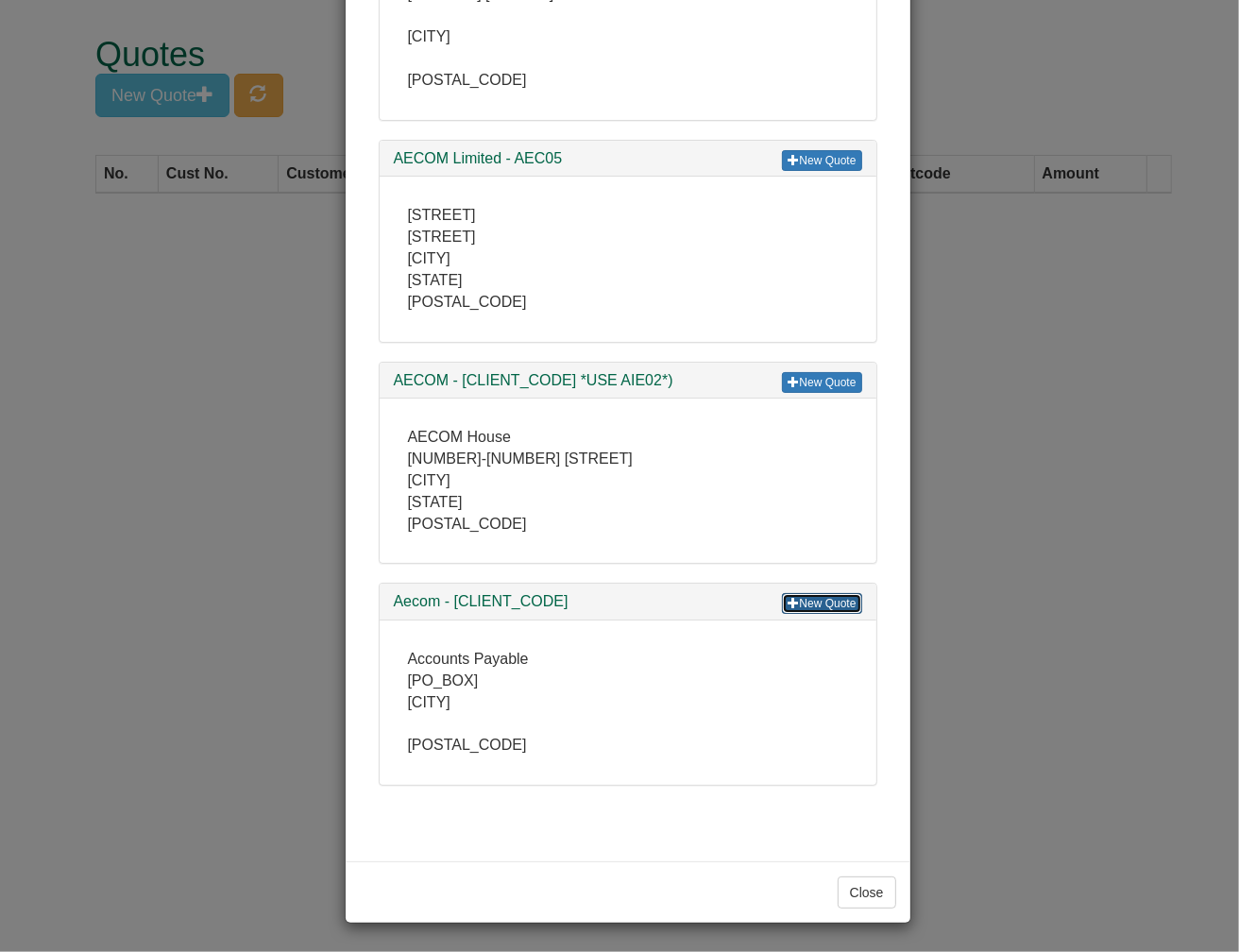 click on "New Quote" at bounding box center [822, 604] 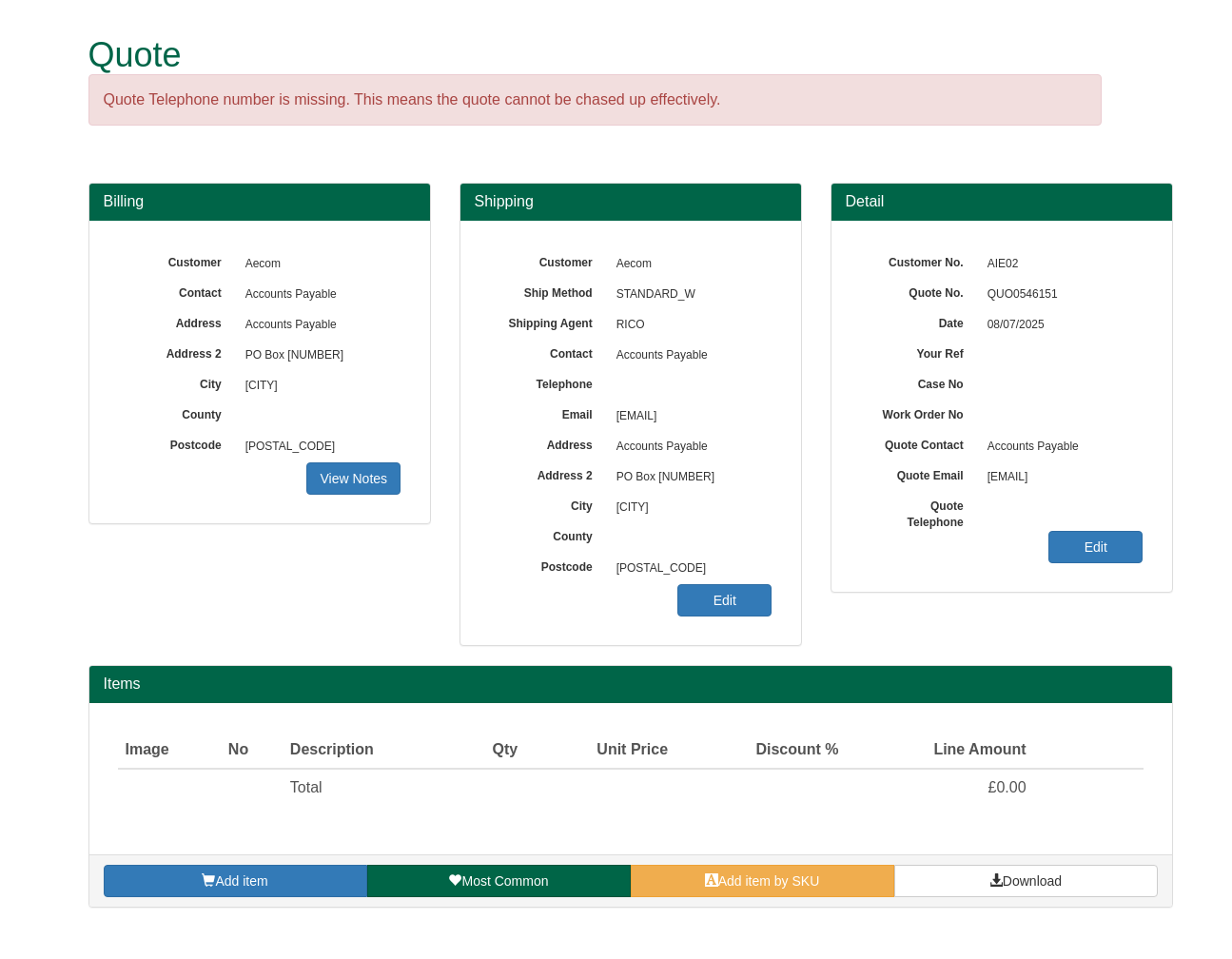scroll, scrollTop: 0, scrollLeft: 0, axis: both 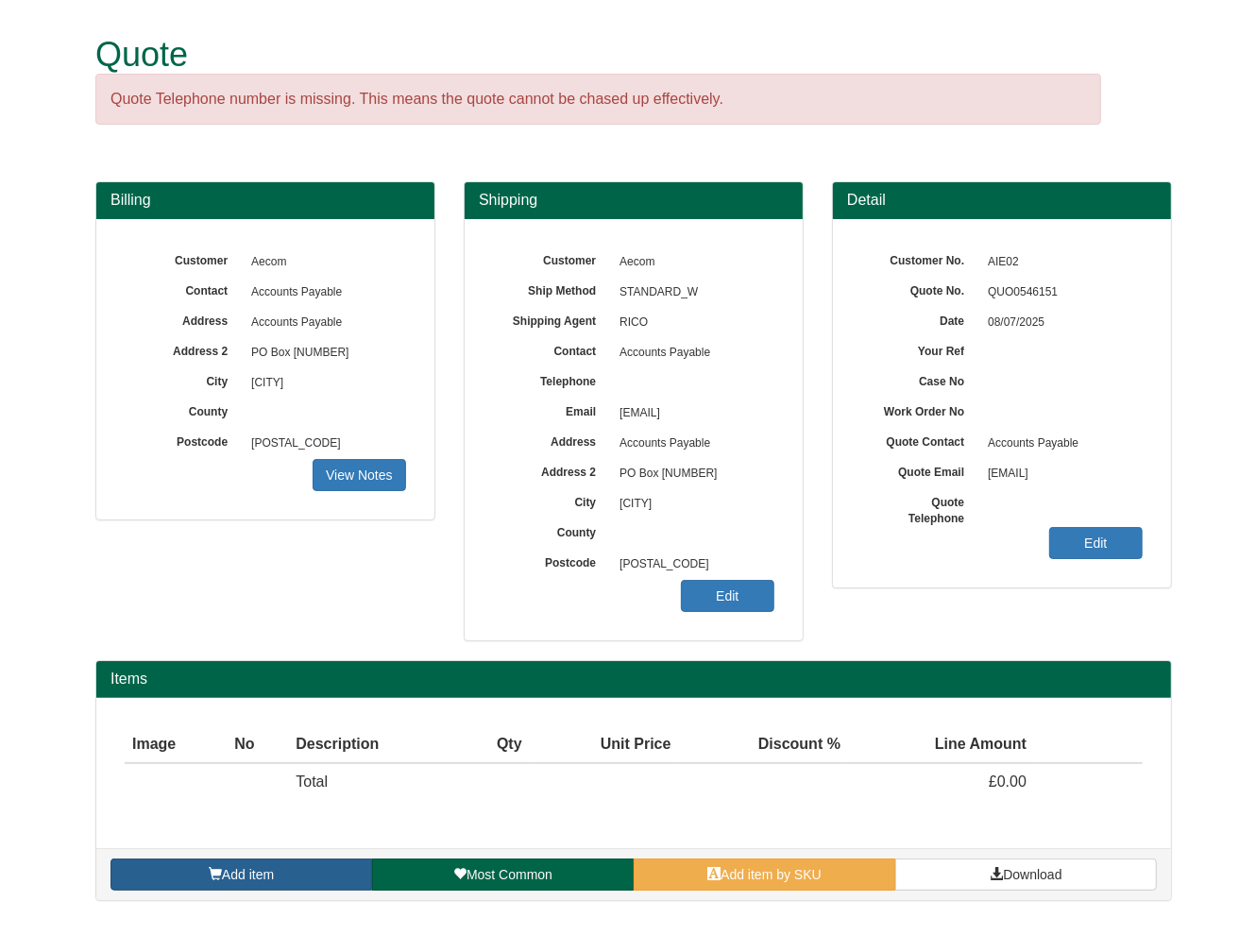 click on "Add item" at bounding box center [241, 875] 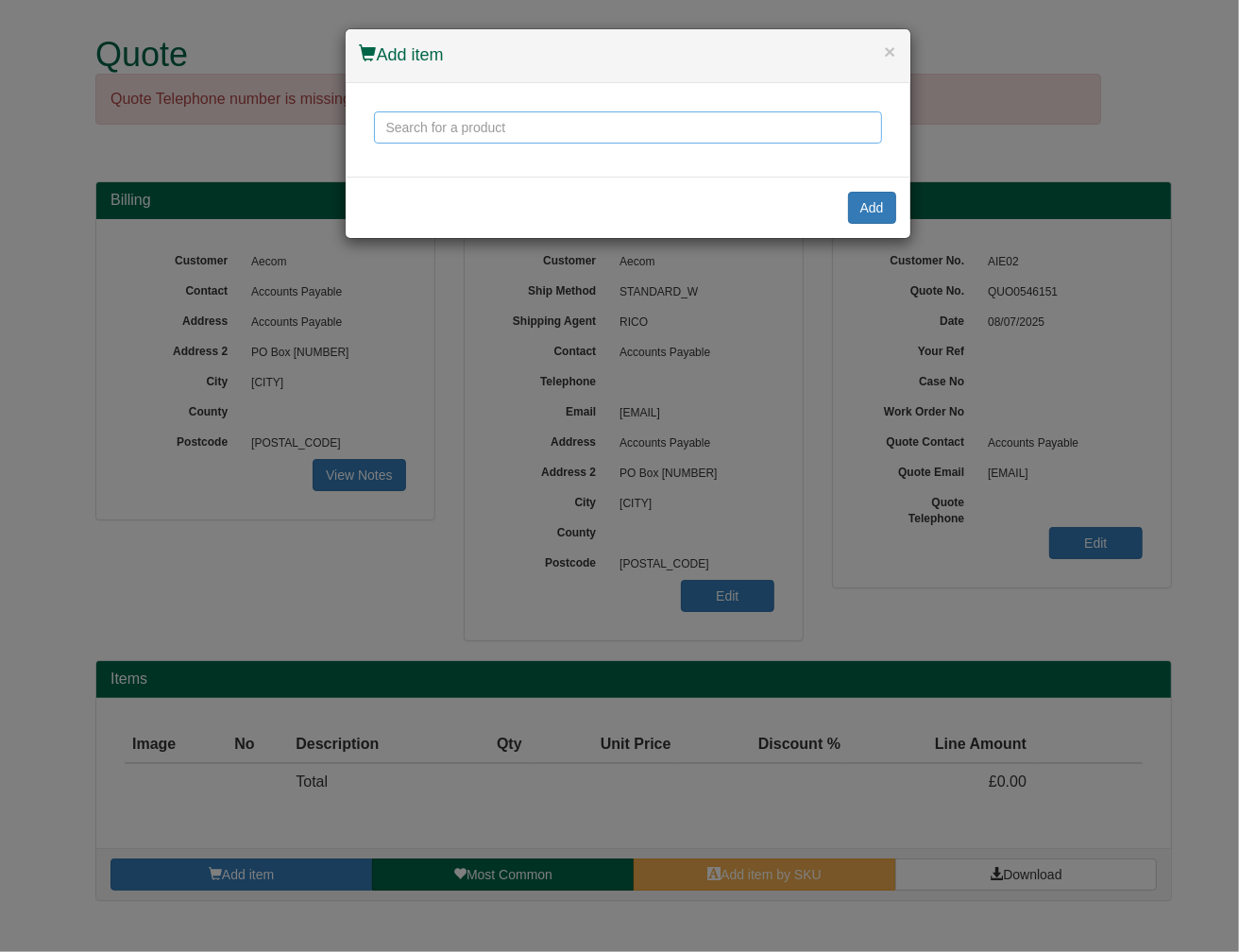 click at bounding box center [628, 128] 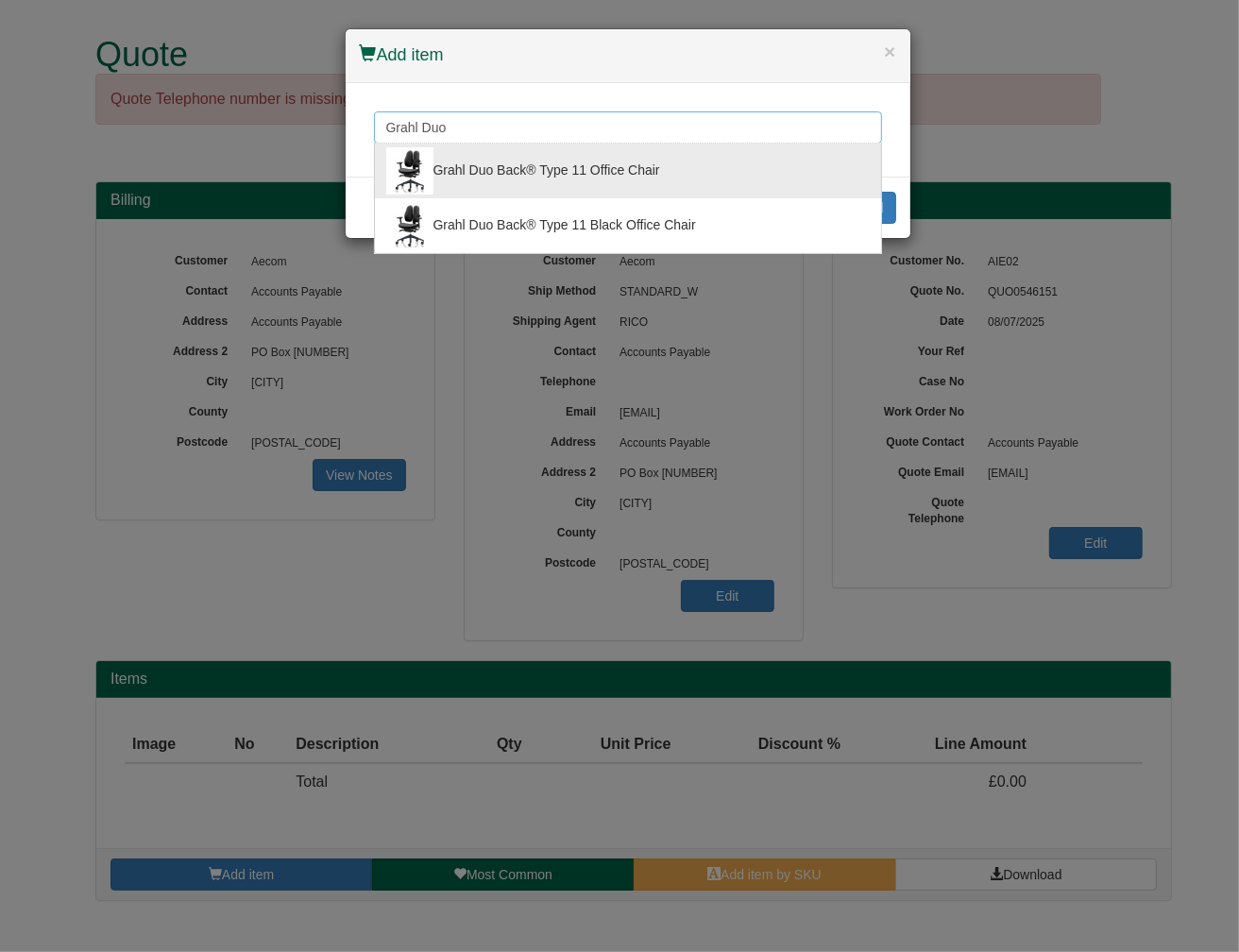 type on "Grahl Duo" 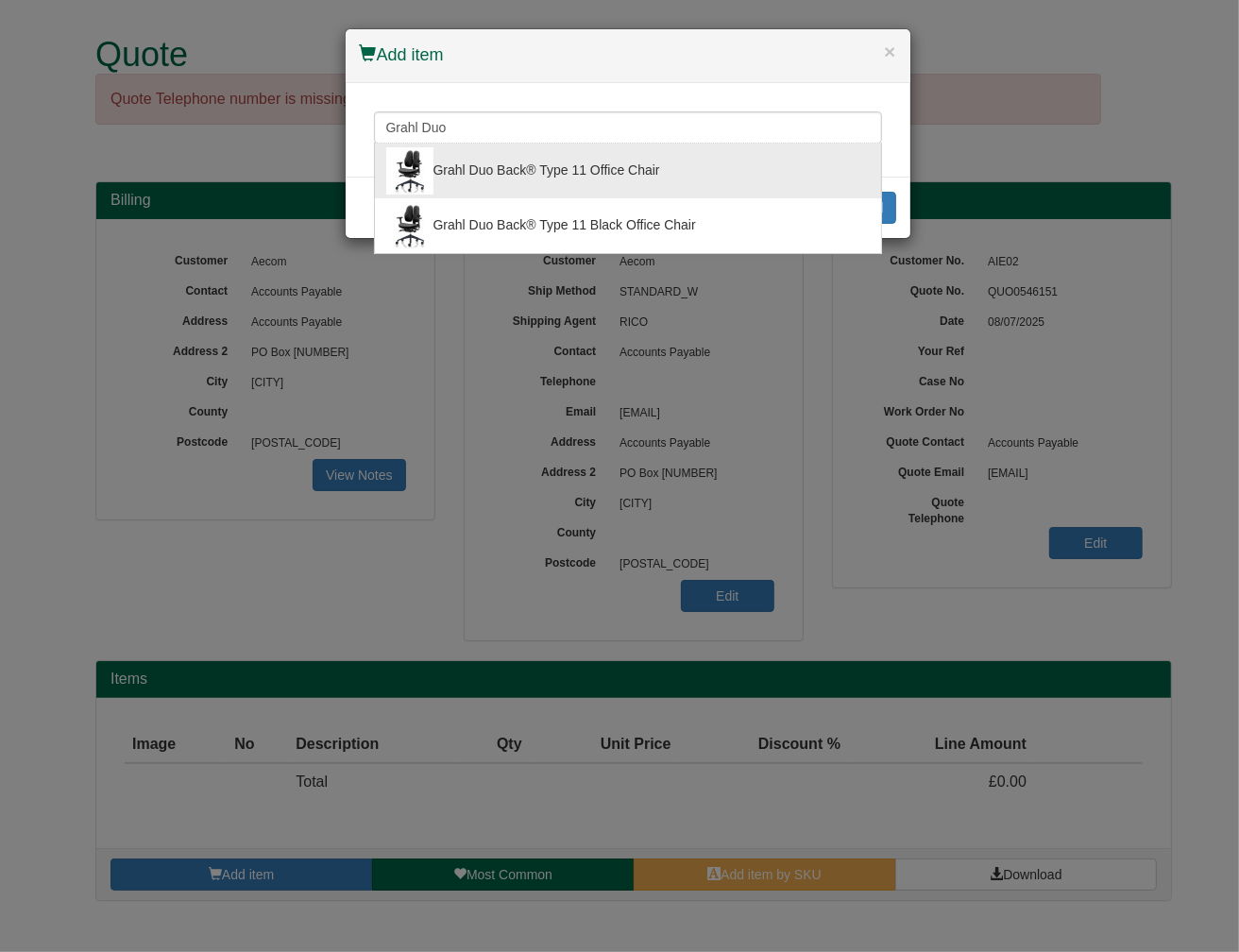 click on "Grahl Duo Back® Type 11 Office Chair" at bounding box center [628, 171] 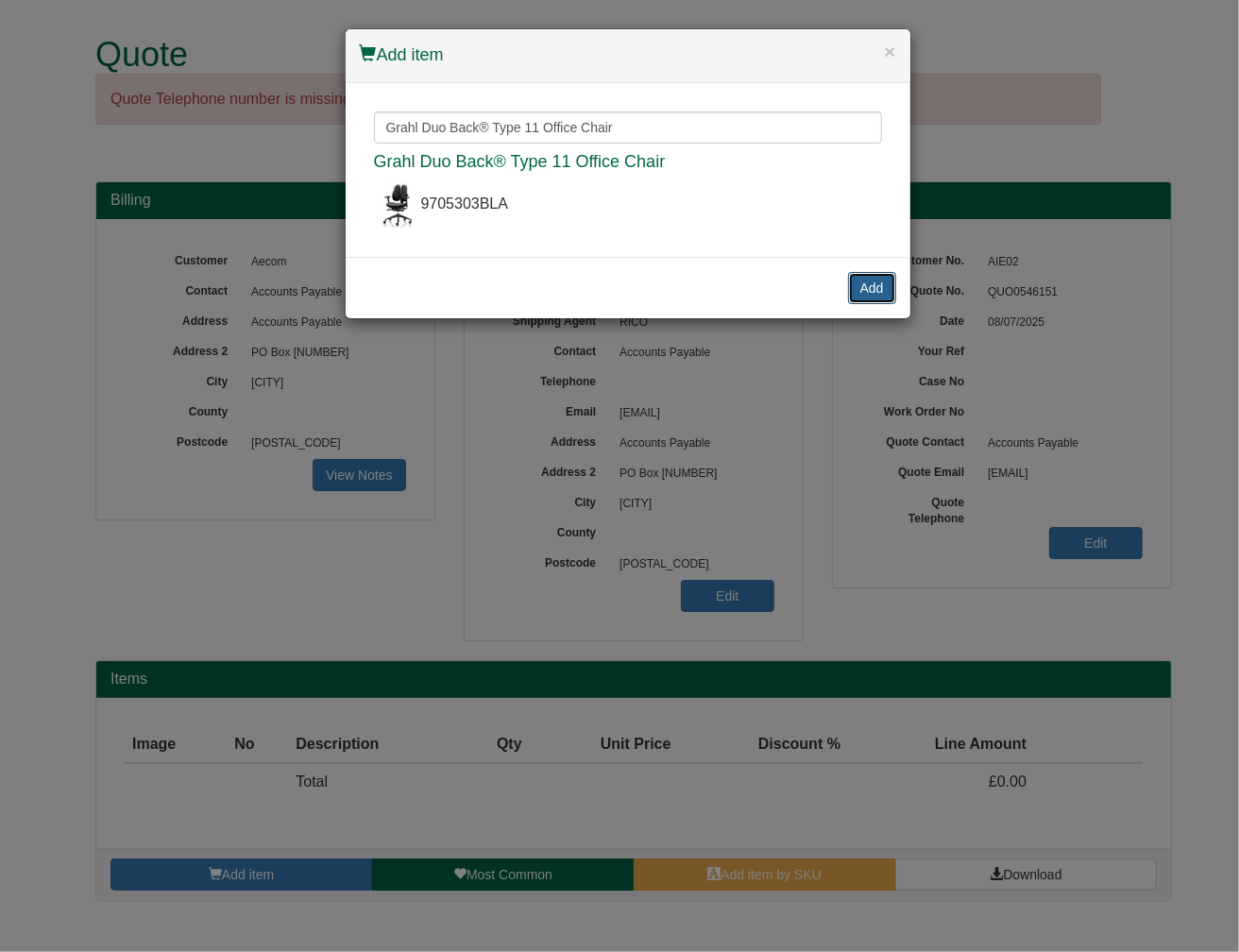 click on "Add" at bounding box center [872, 288] 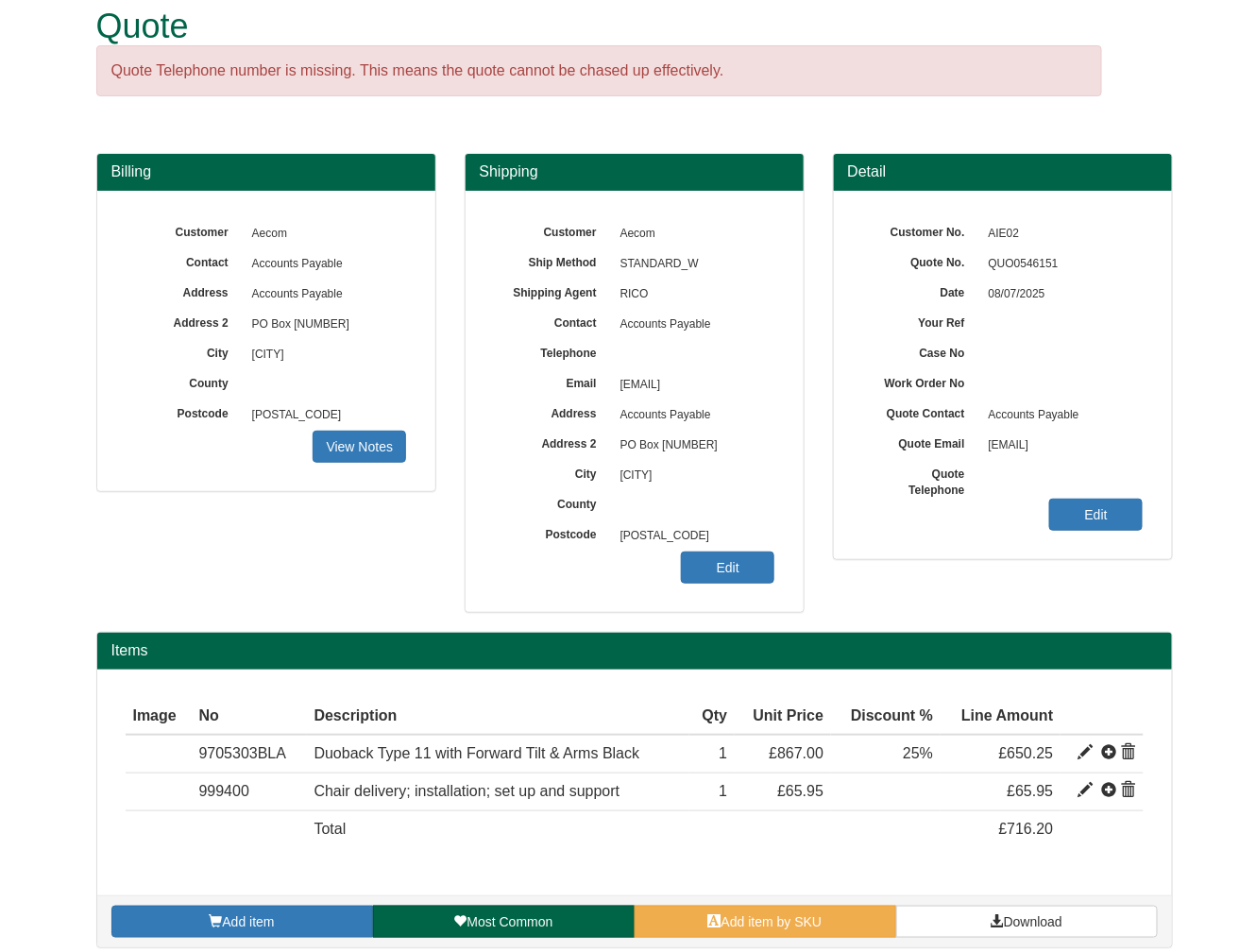 scroll, scrollTop: 42, scrollLeft: 0, axis: vertical 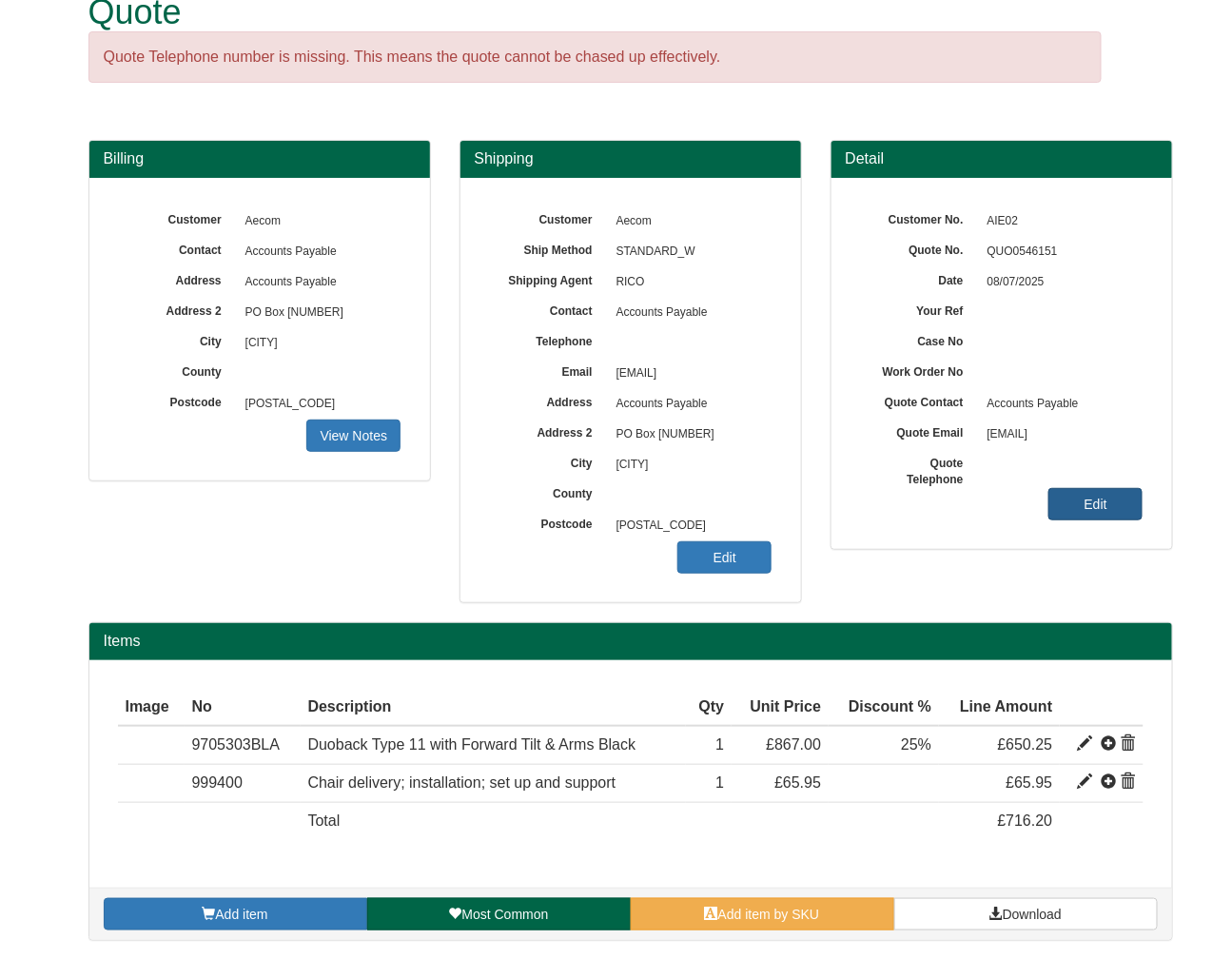 click on "Edit" at bounding box center [353, 436] 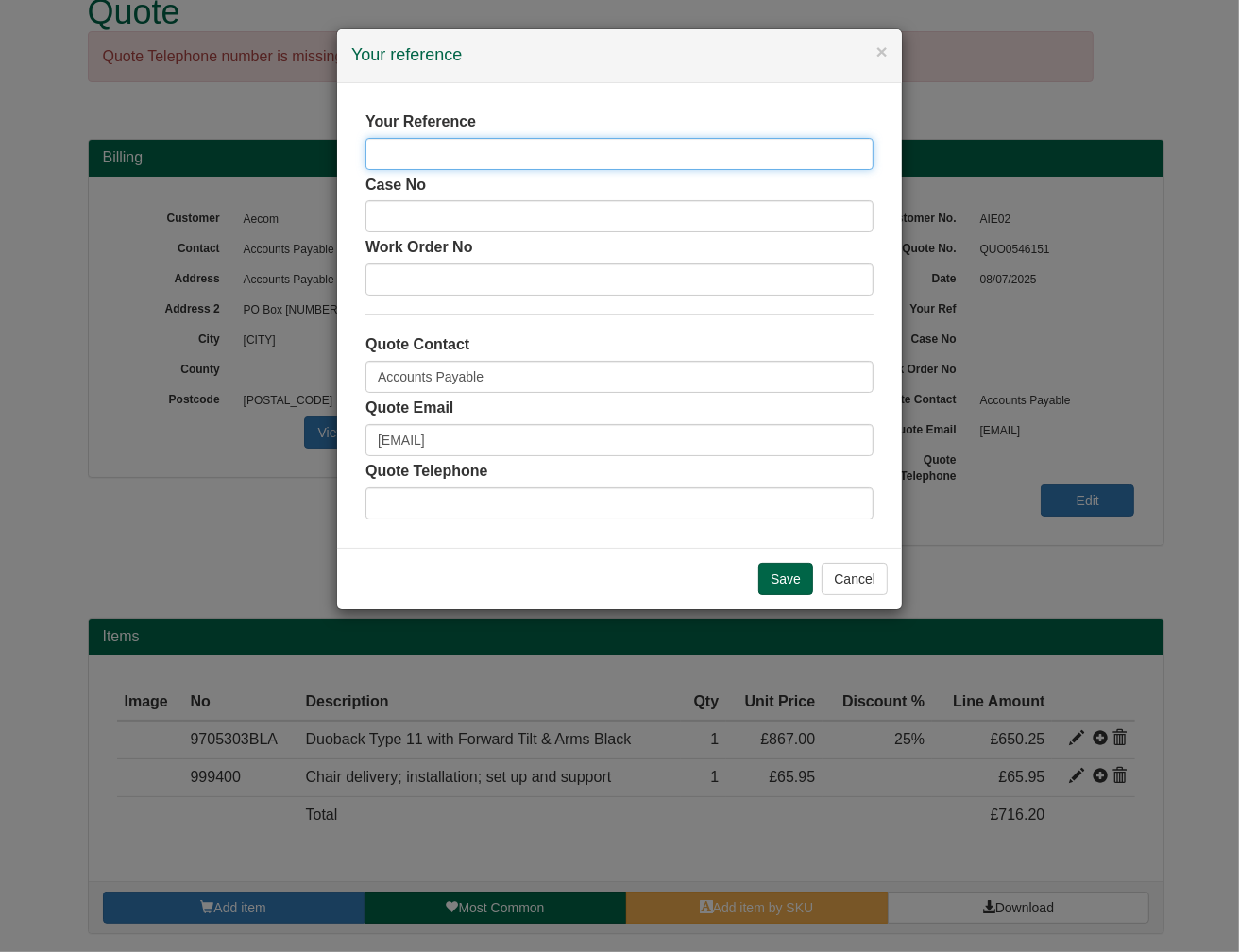 click at bounding box center (620, 154) 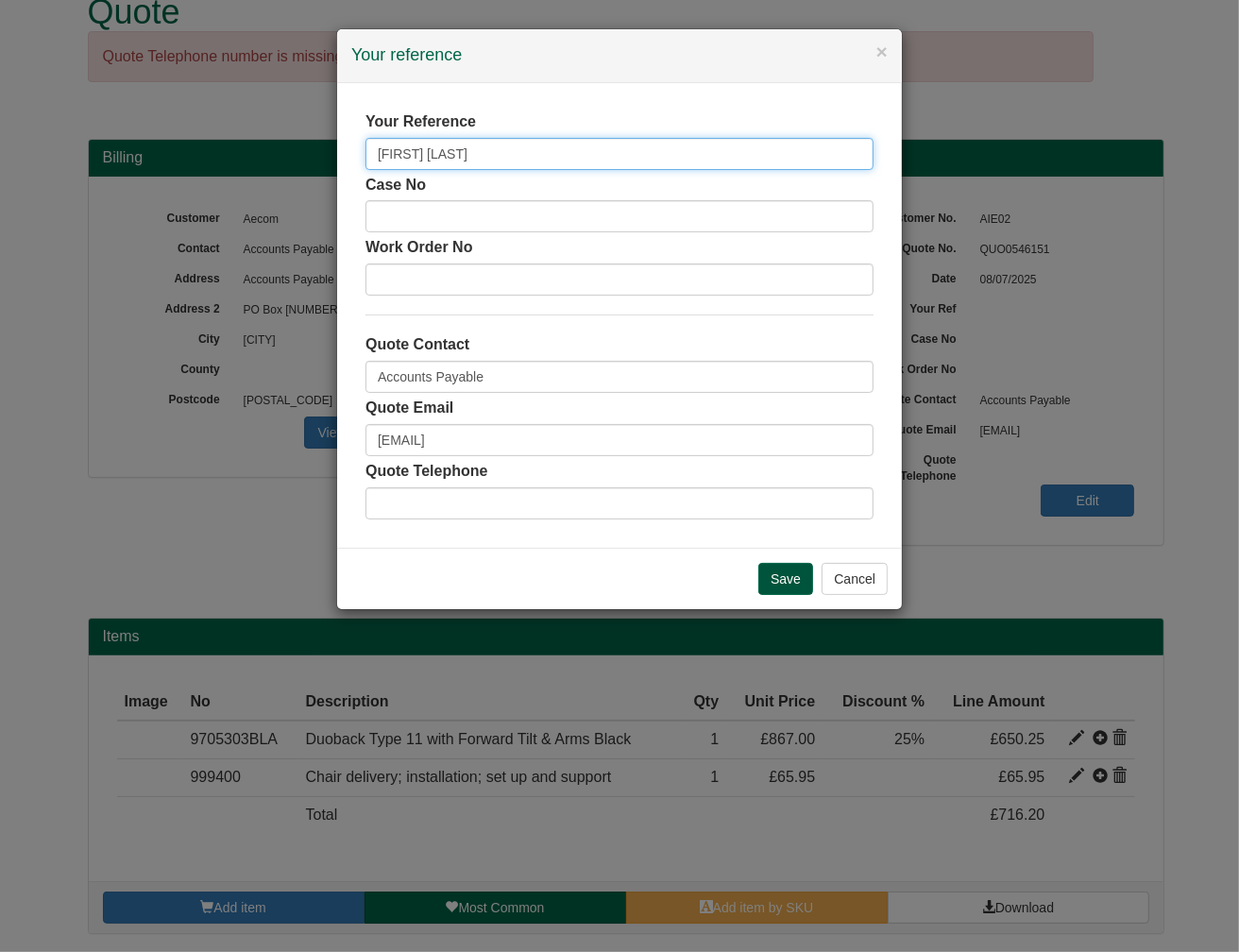 type on "Megan Sears" 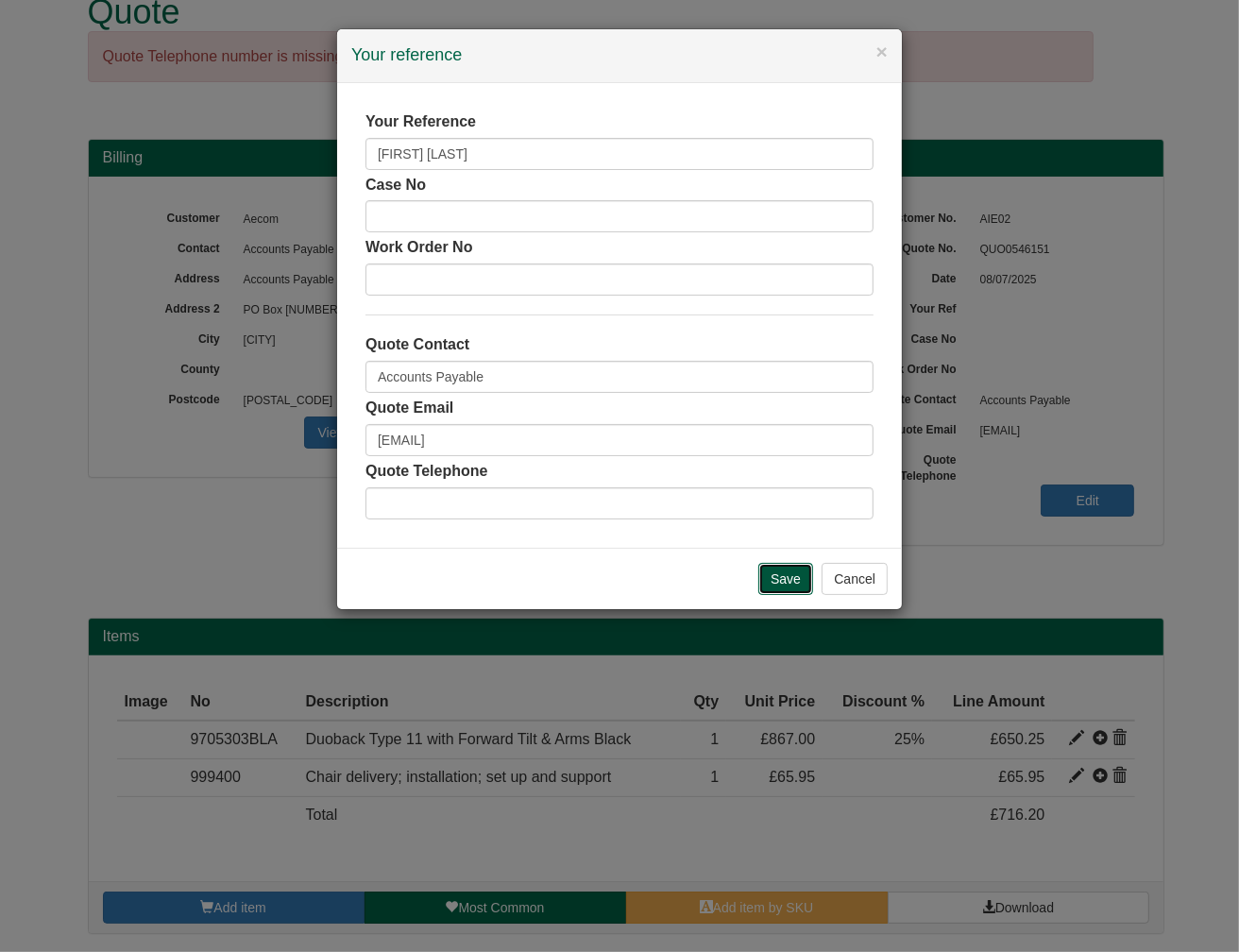 click on "Save" at bounding box center [786, 579] 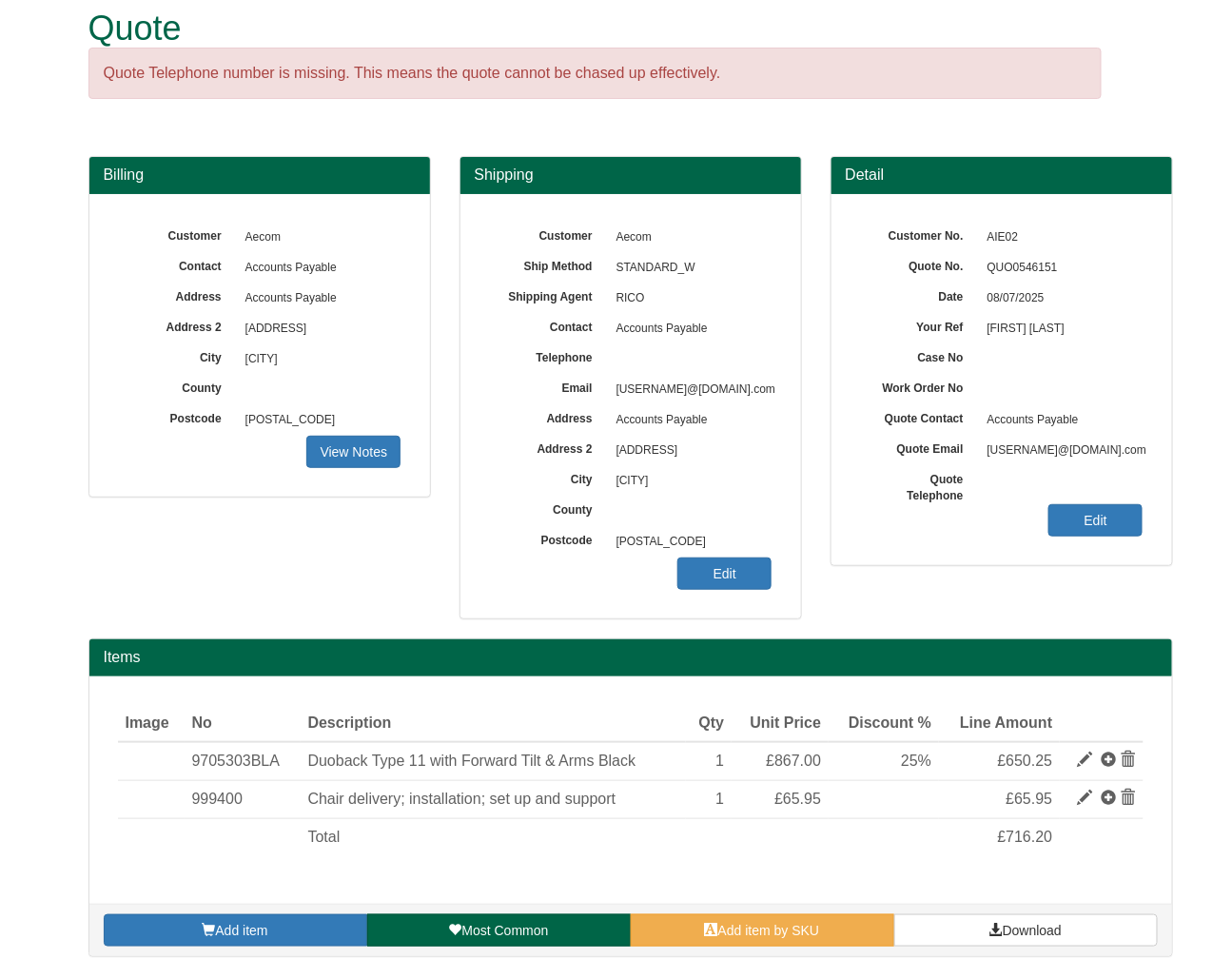 scroll, scrollTop: 43, scrollLeft: 0, axis: vertical 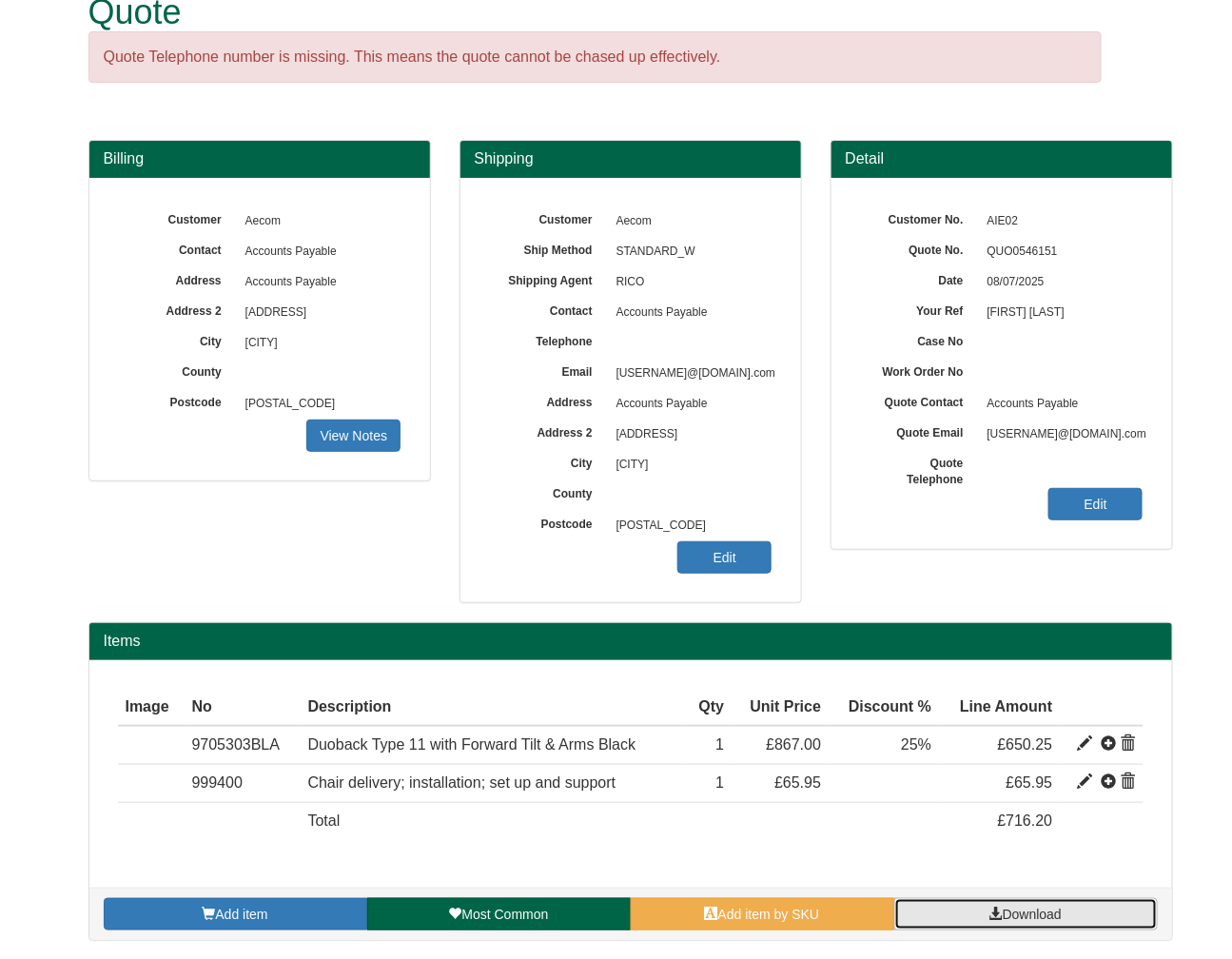 click on "Download" at bounding box center (1032, 914) 